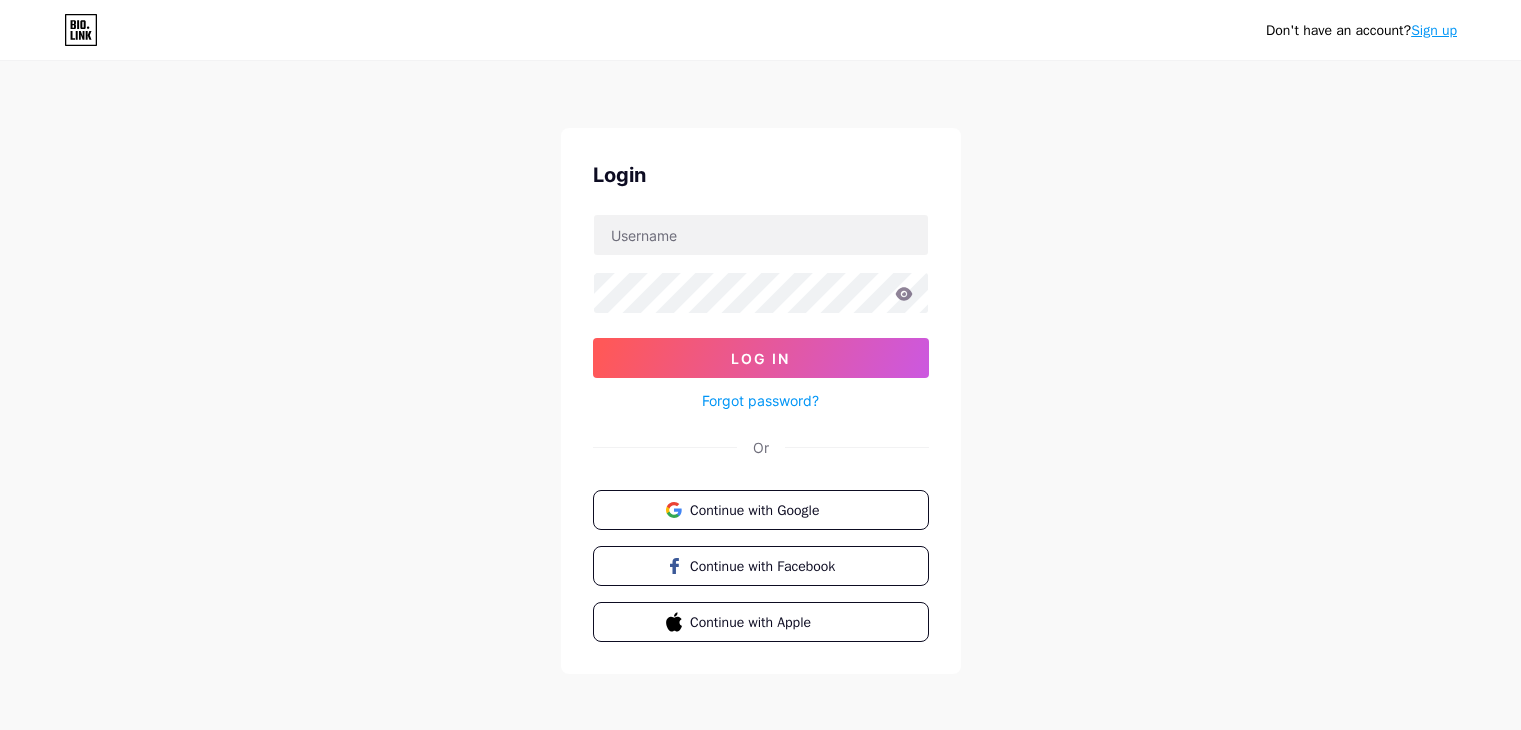scroll, scrollTop: 0, scrollLeft: 0, axis: both 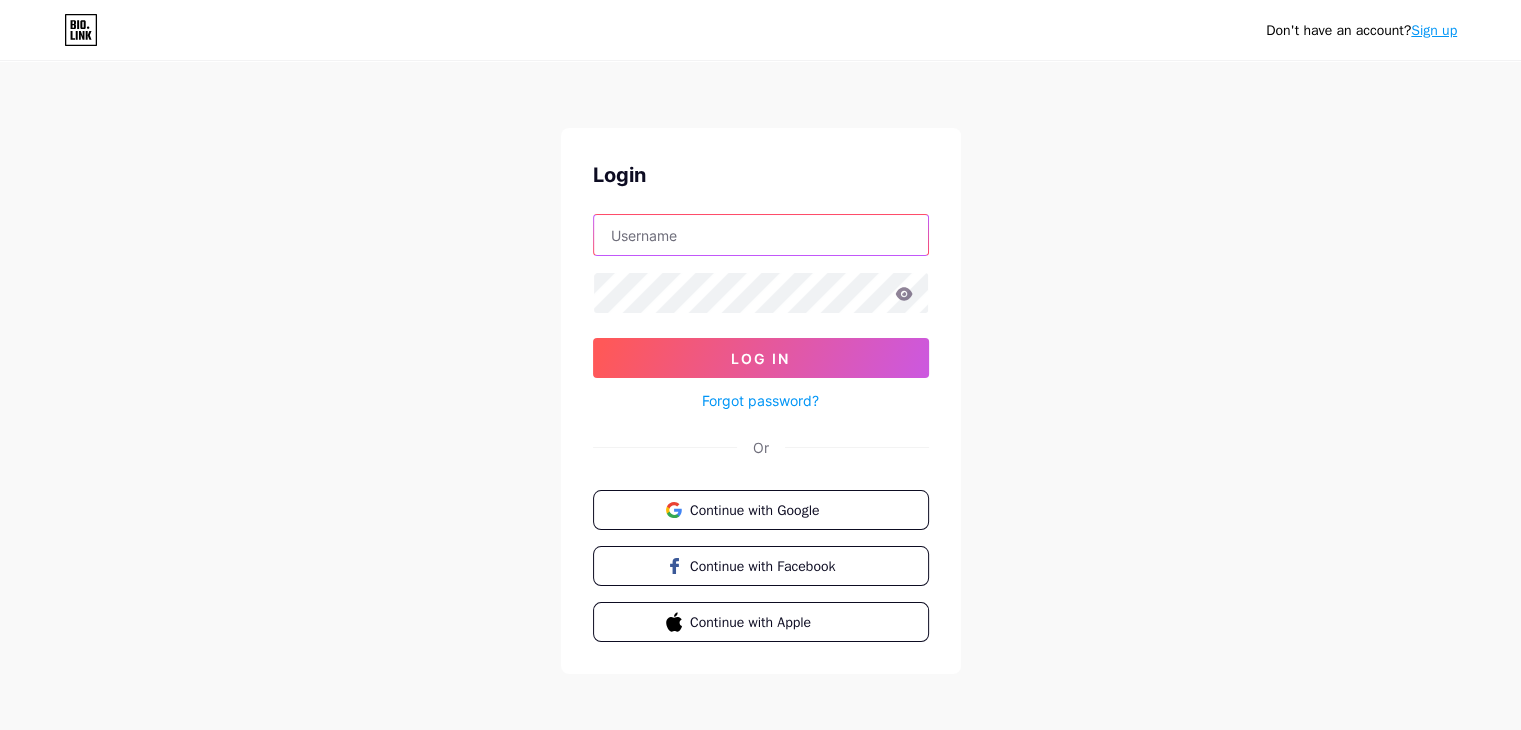 click at bounding box center [761, 235] 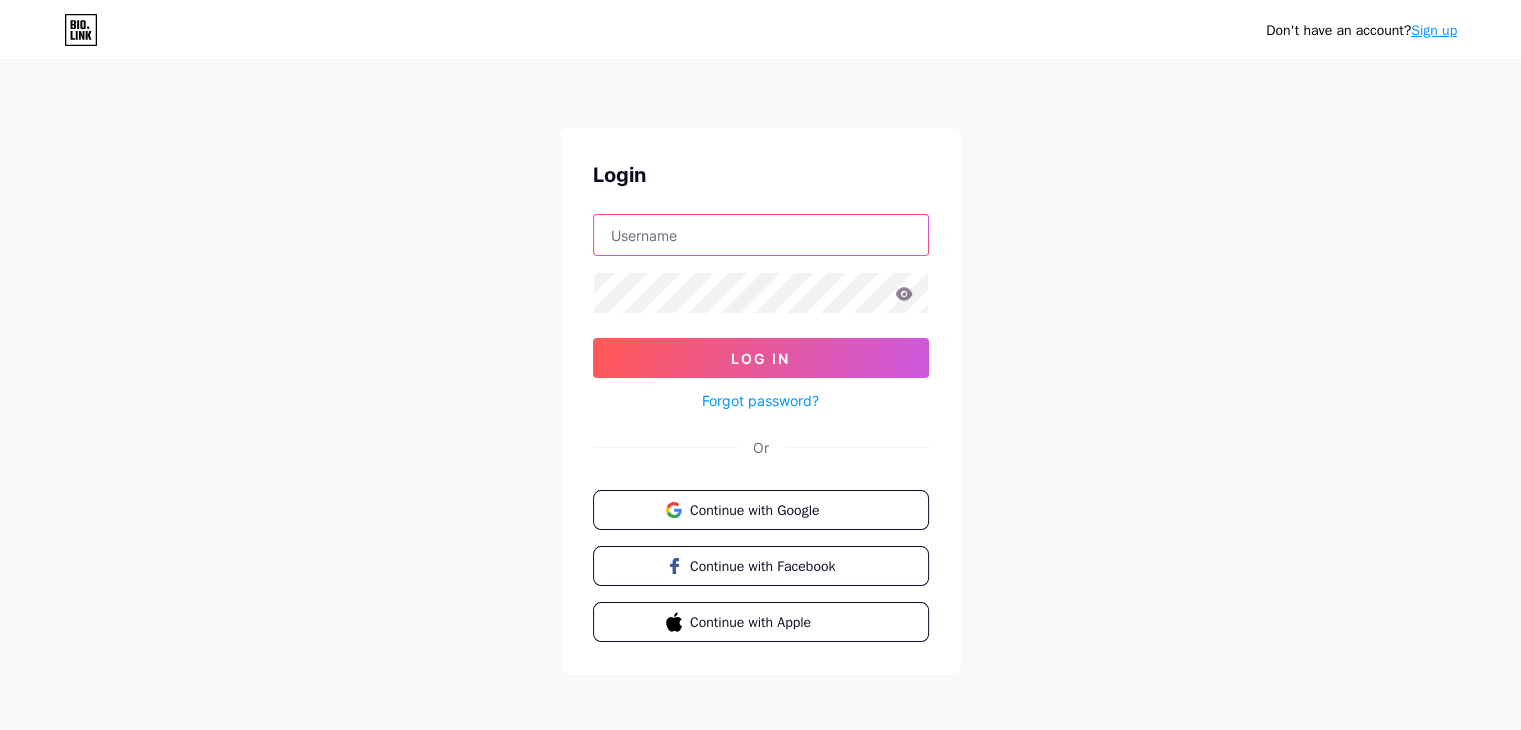 scroll, scrollTop: 5, scrollLeft: 0, axis: vertical 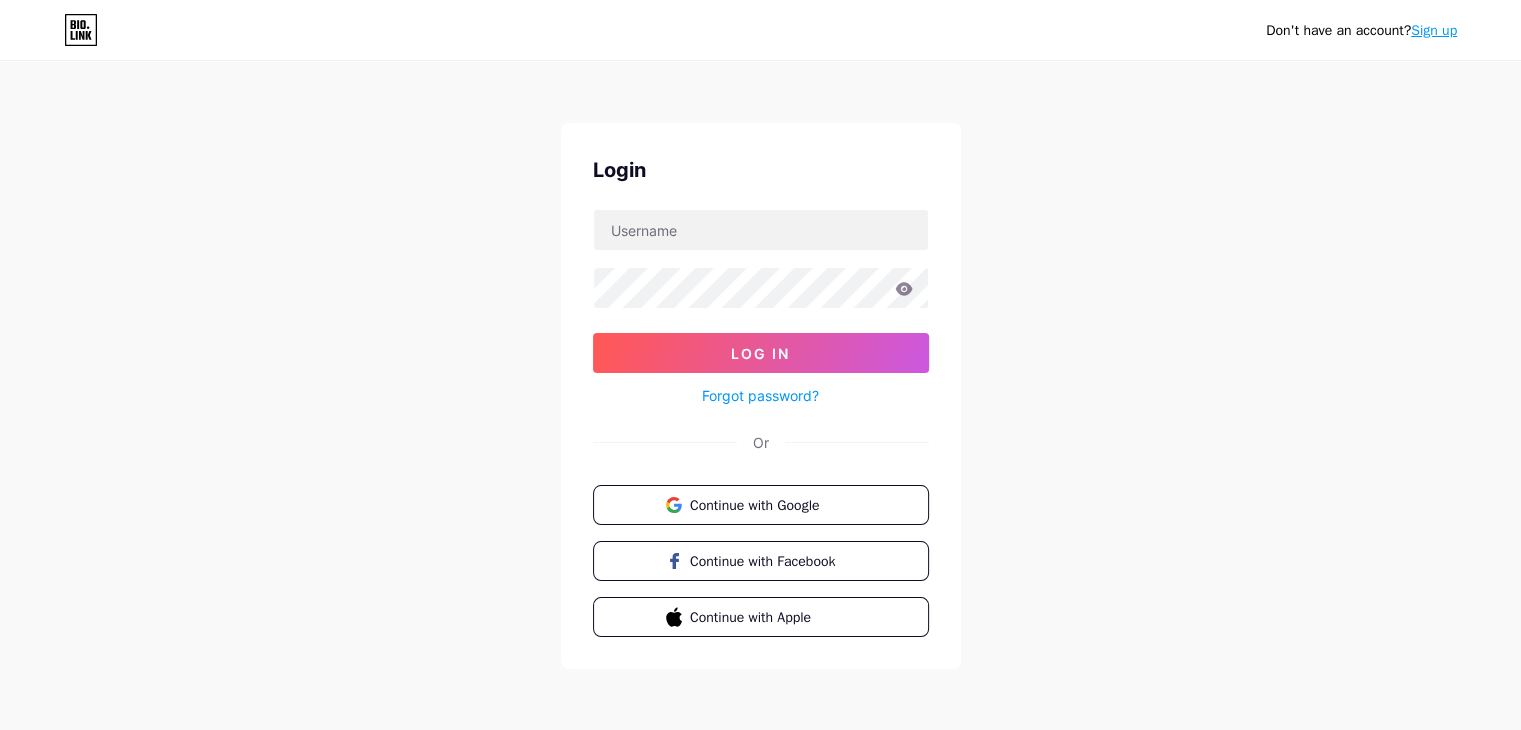 click on "Sign up" at bounding box center (1434, 30) 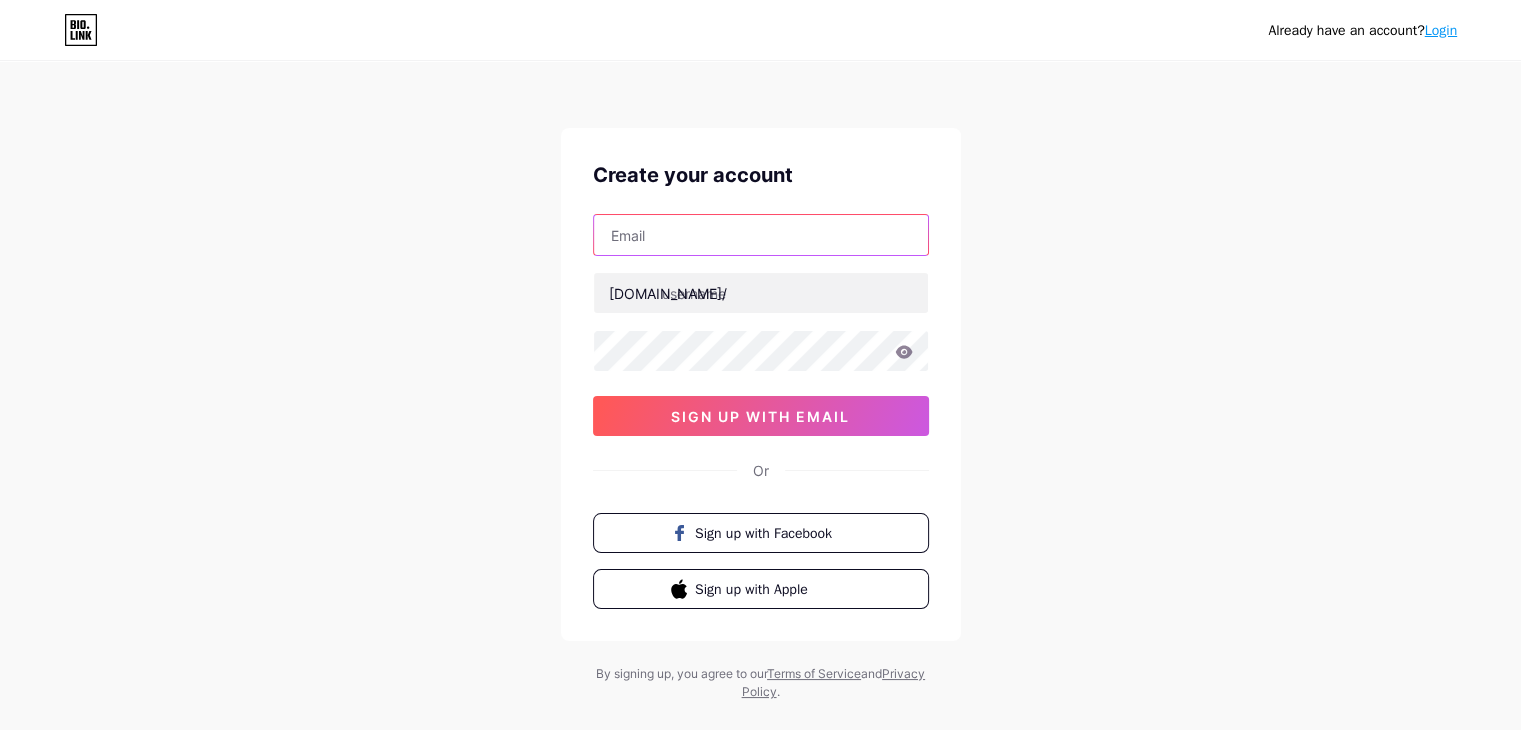 click at bounding box center [761, 235] 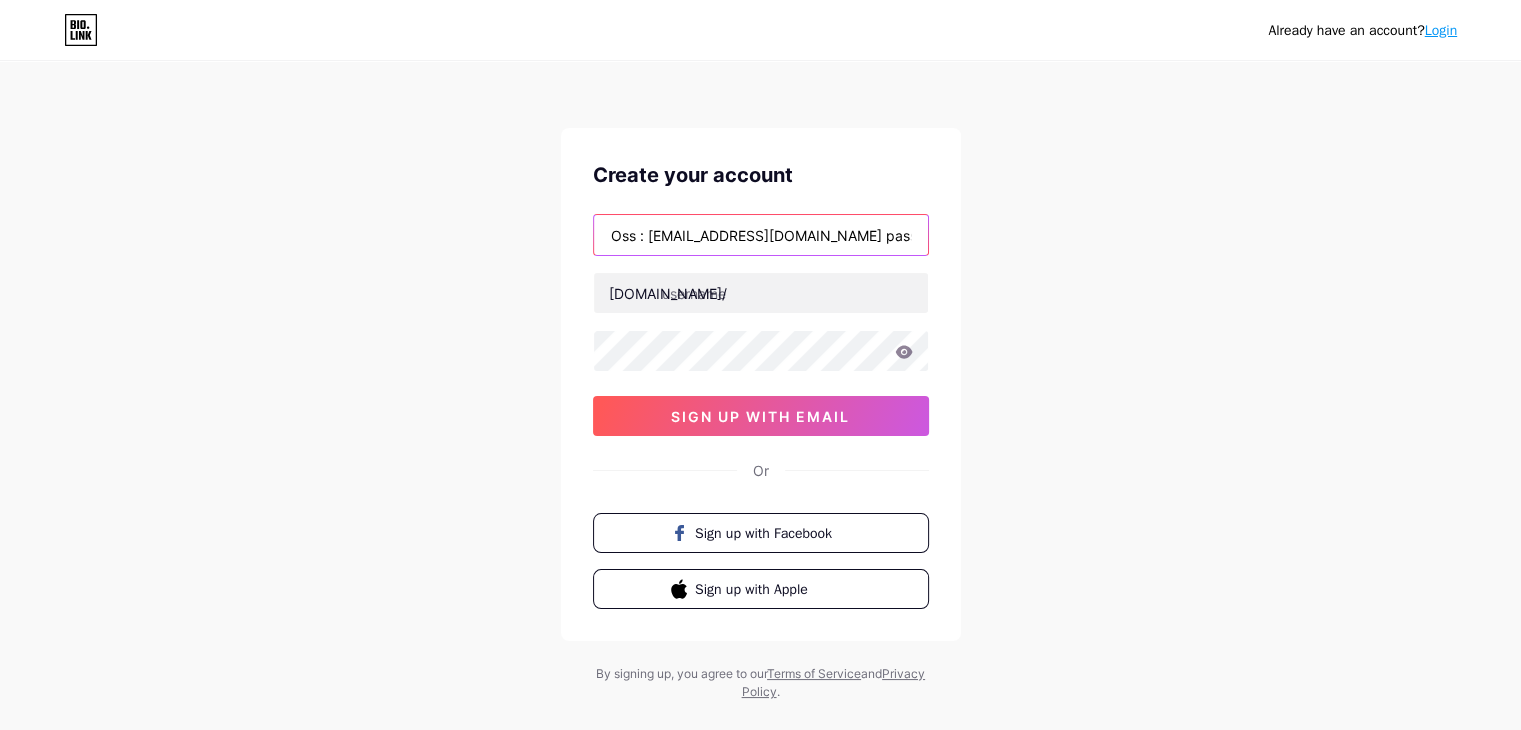 scroll, scrollTop: 0, scrollLeft: 160, axis: horizontal 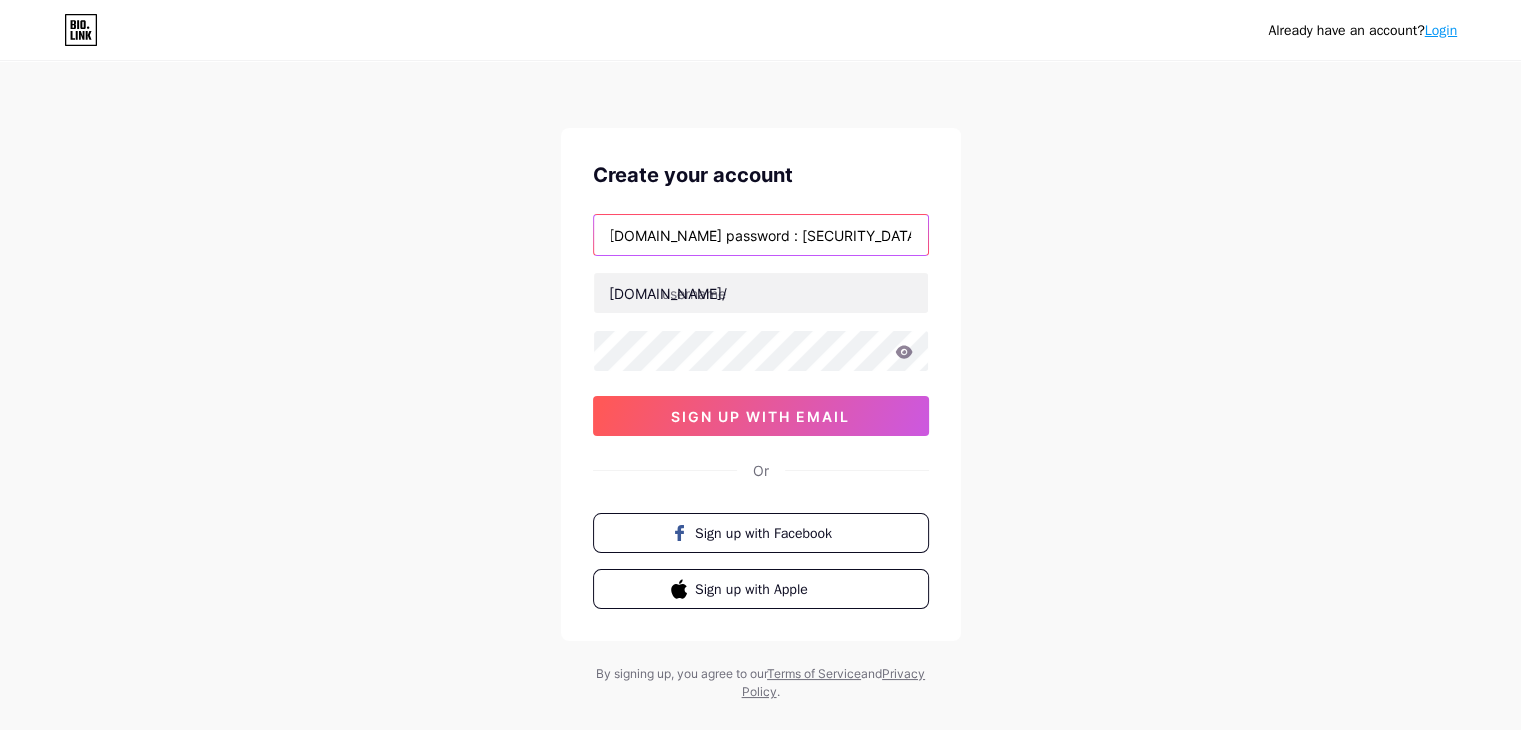 click on "Oss : [EMAIL_ADDRESS][DOMAIN_NAME] password : [SECURITY_DATA]" at bounding box center [761, 235] 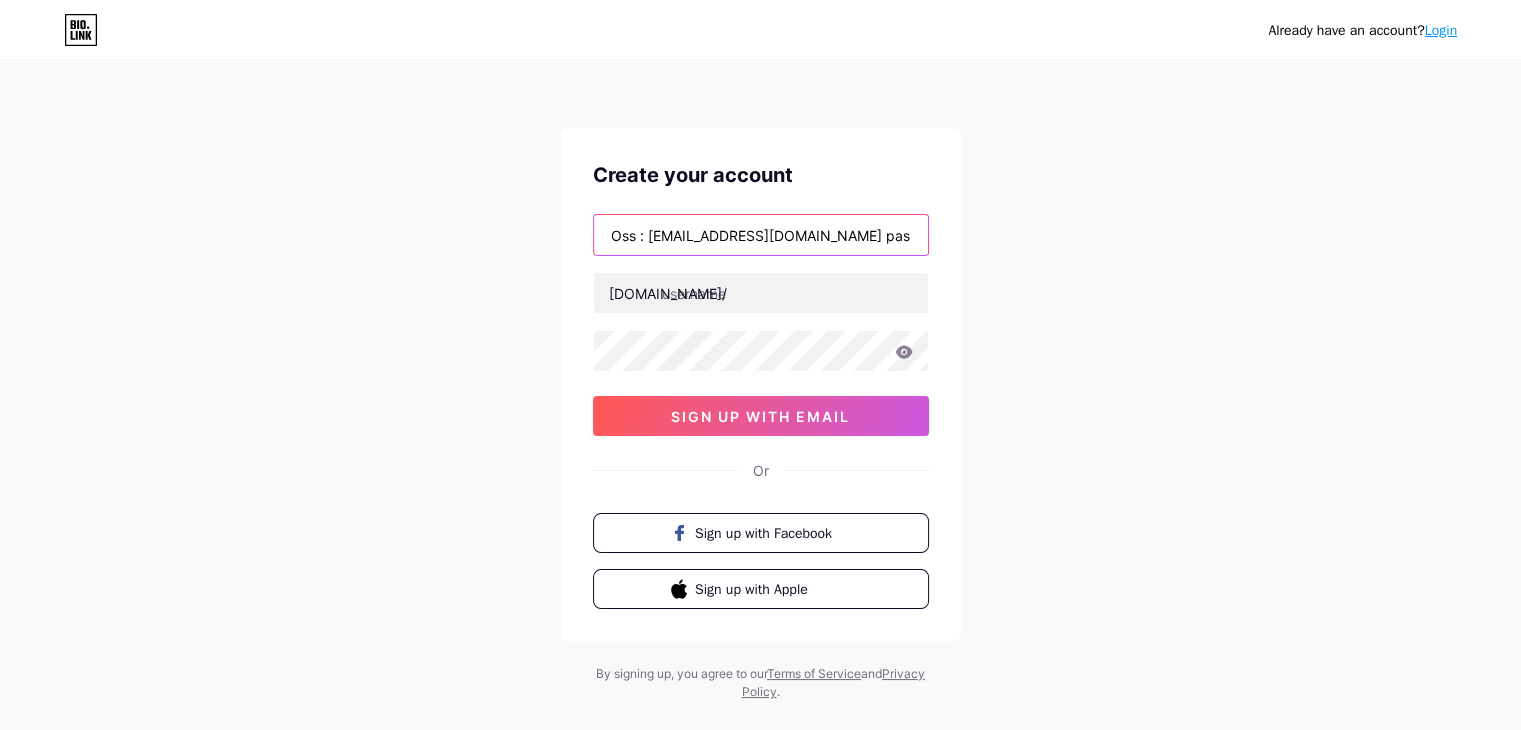 scroll, scrollTop: 0, scrollLeft: 0, axis: both 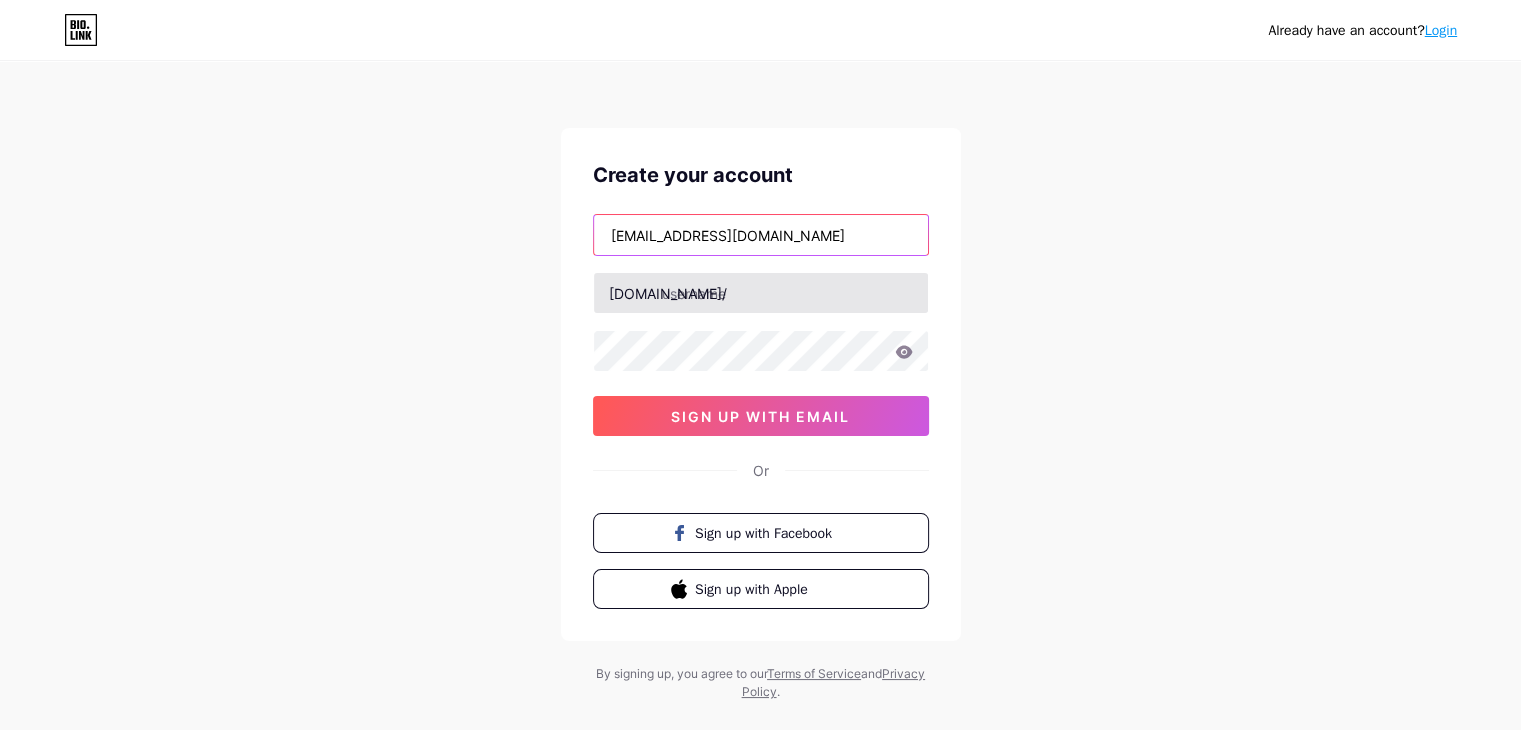 type on "[EMAIL_ADDRESS][DOMAIN_NAME]" 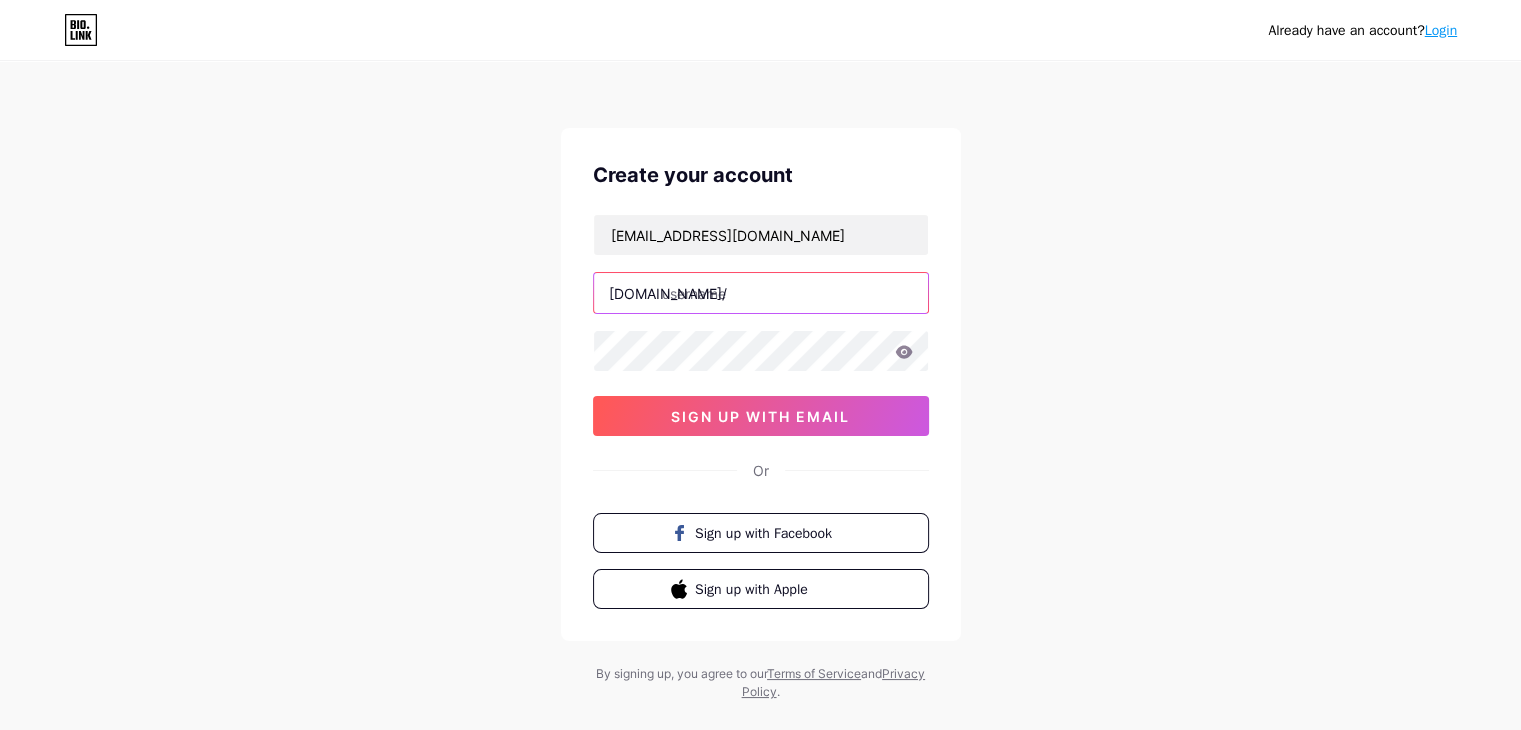 click at bounding box center [761, 293] 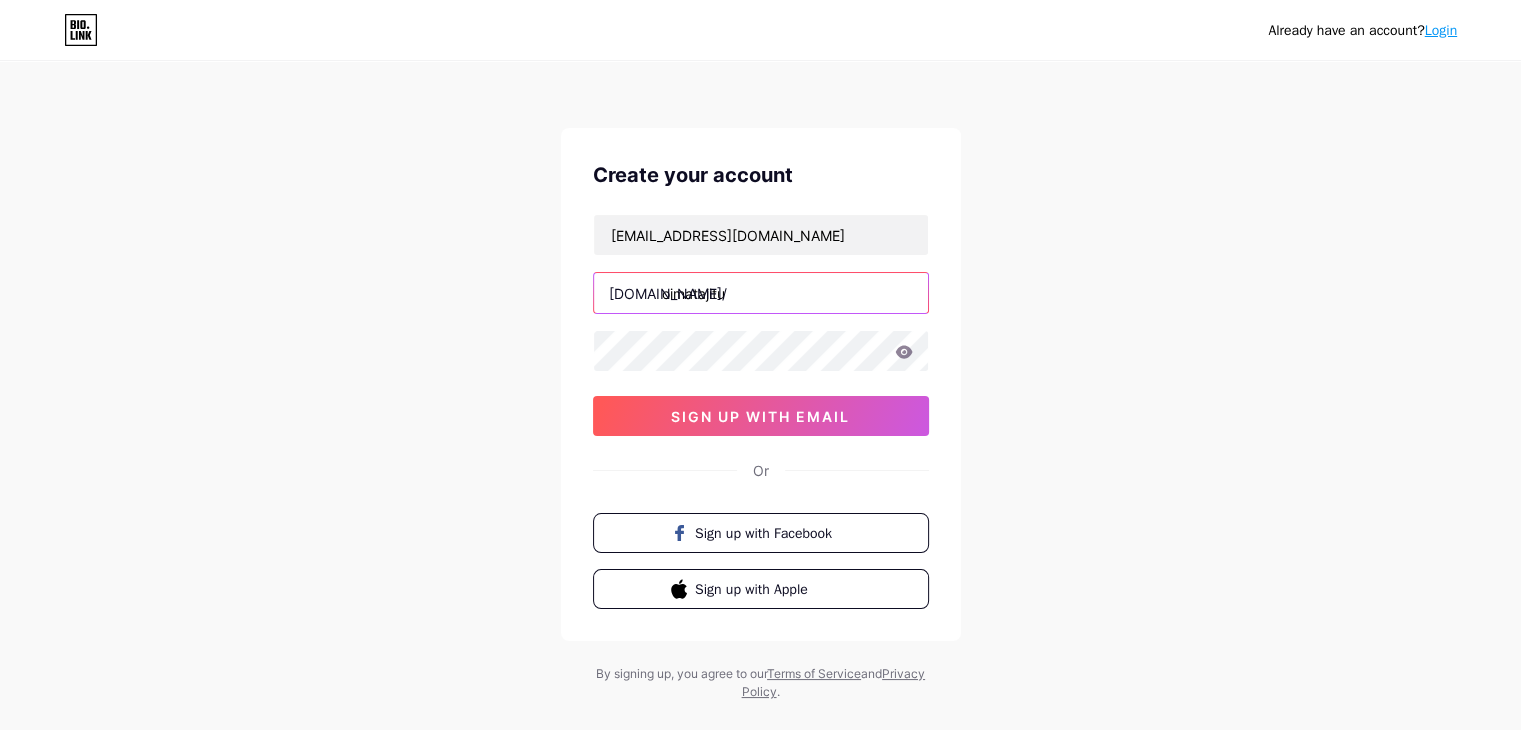 type on "oimatajitu" 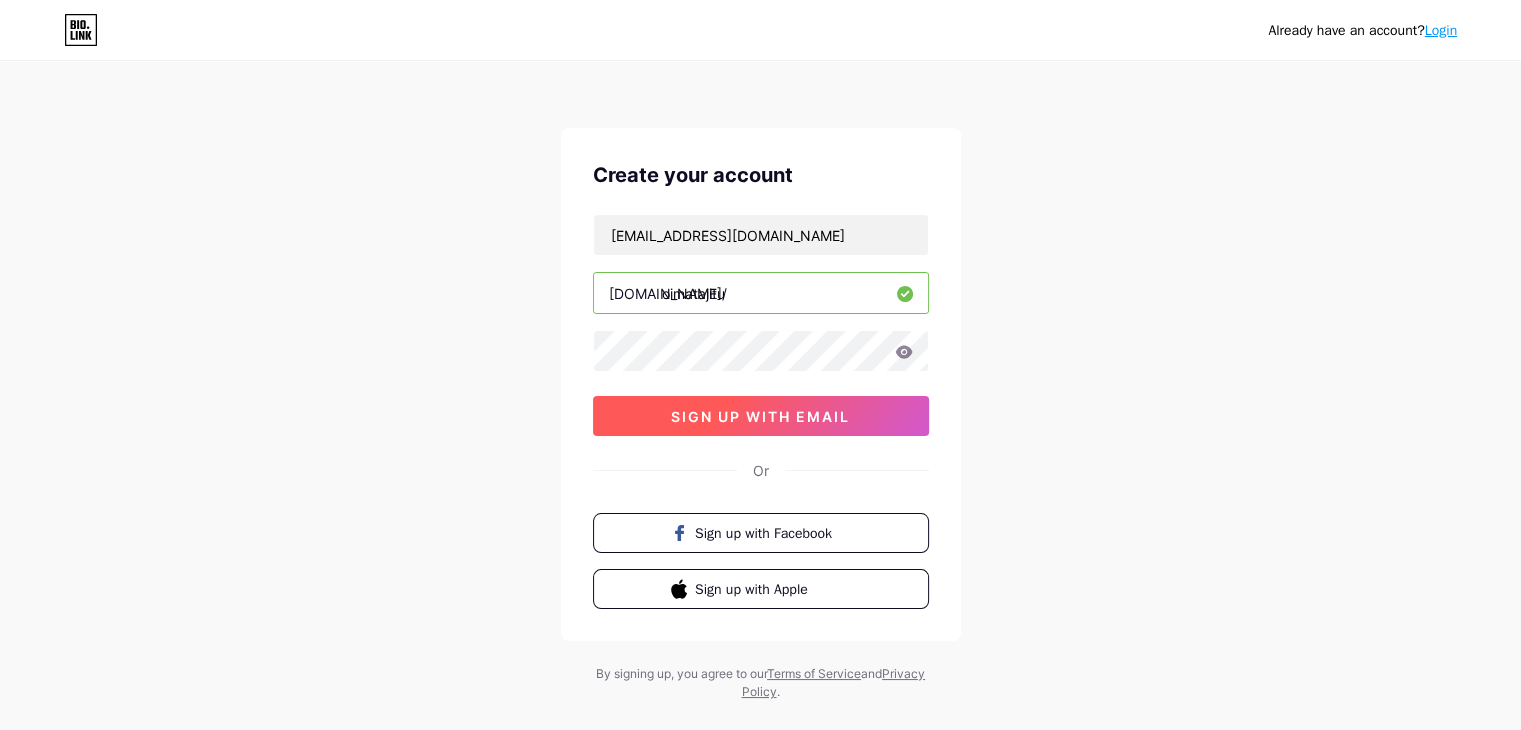 click on "sign up with email" at bounding box center (760, 416) 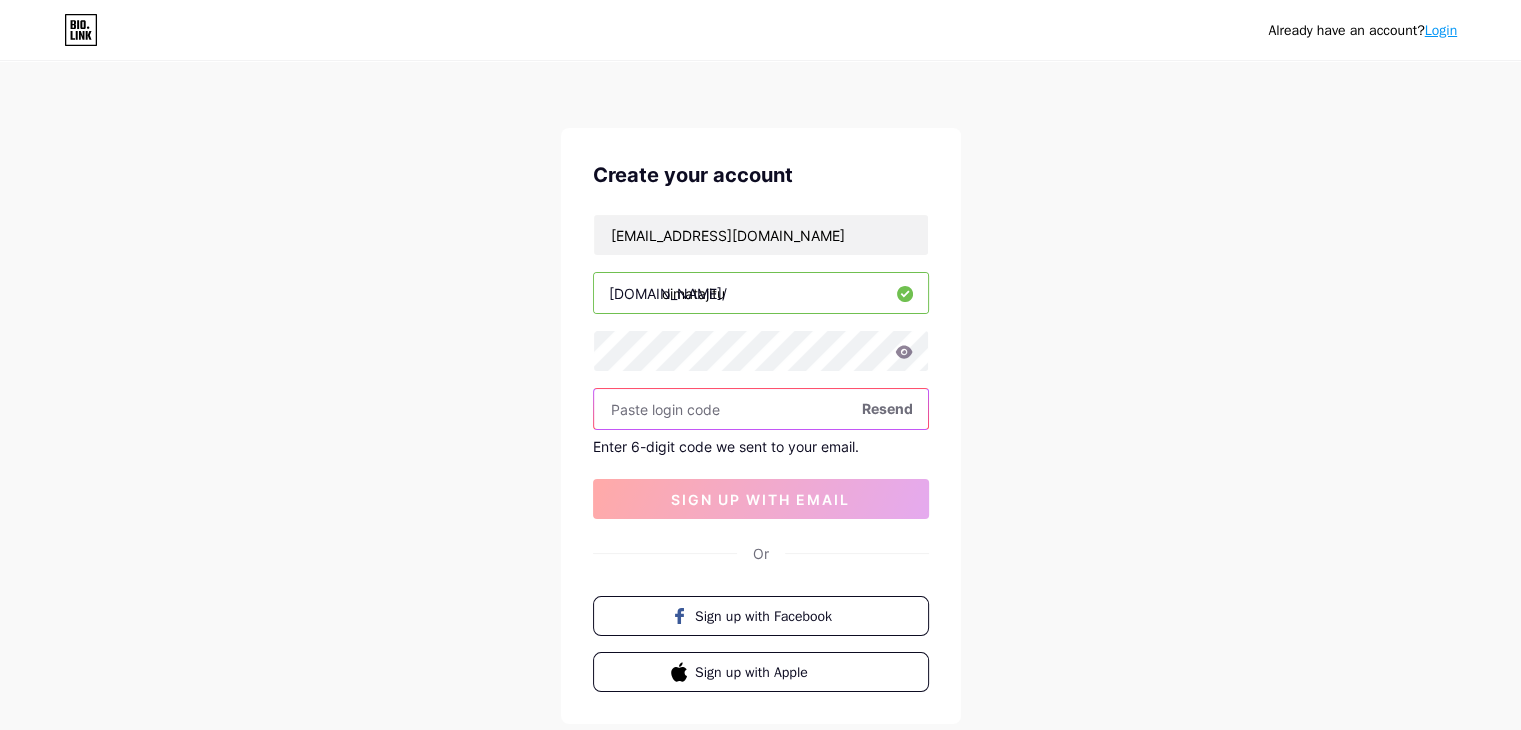 paste on "905577" 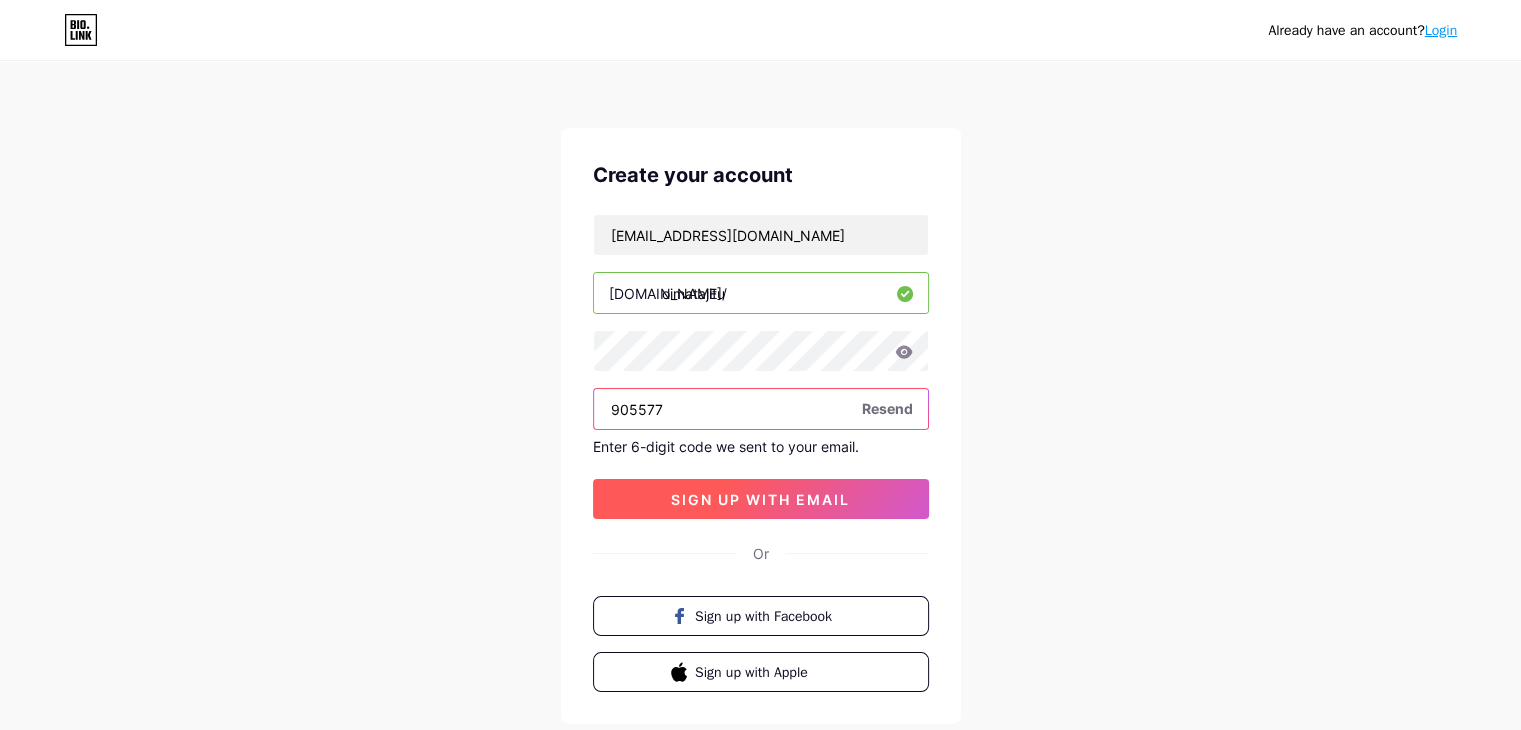 type on "905577" 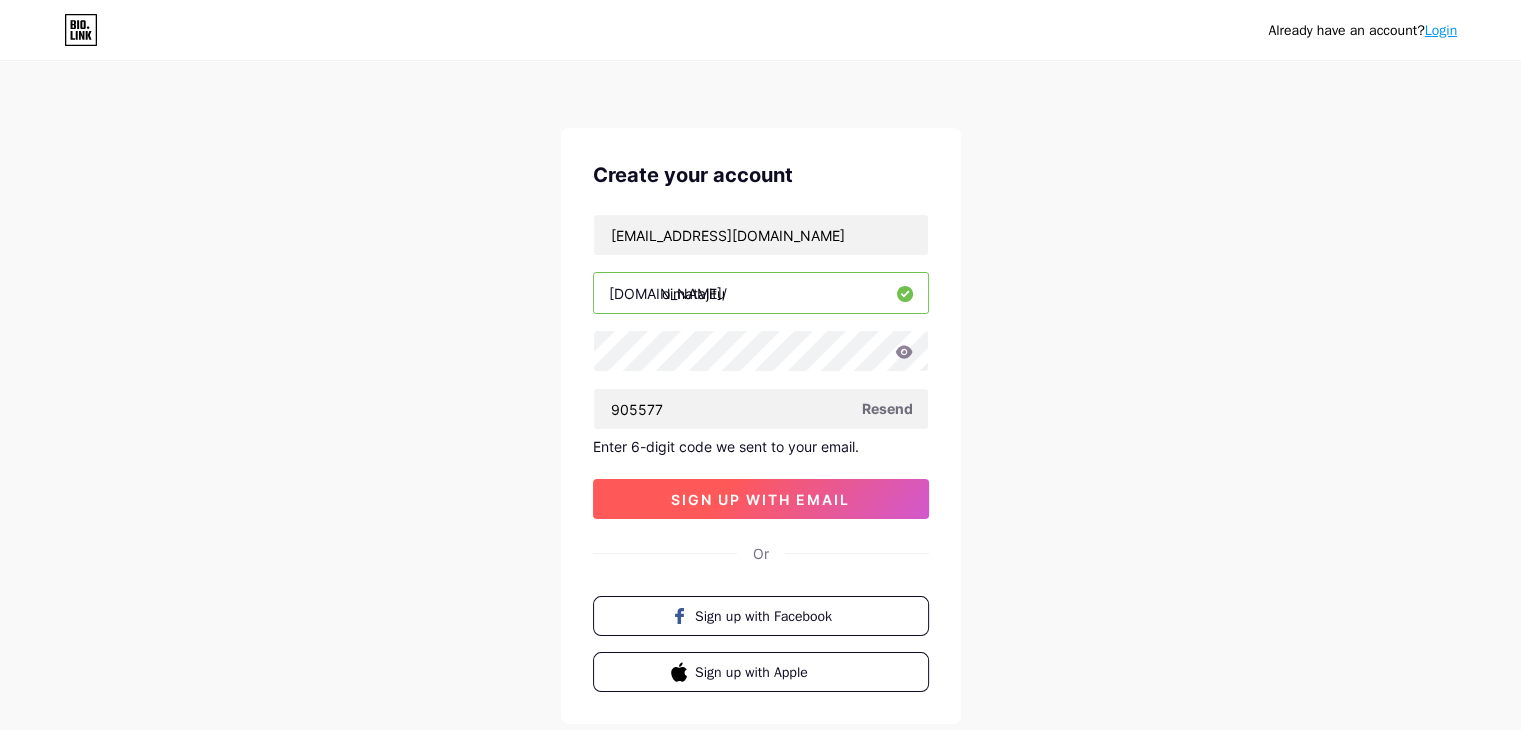 click on "sign up with email" at bounding box center [760, 499] 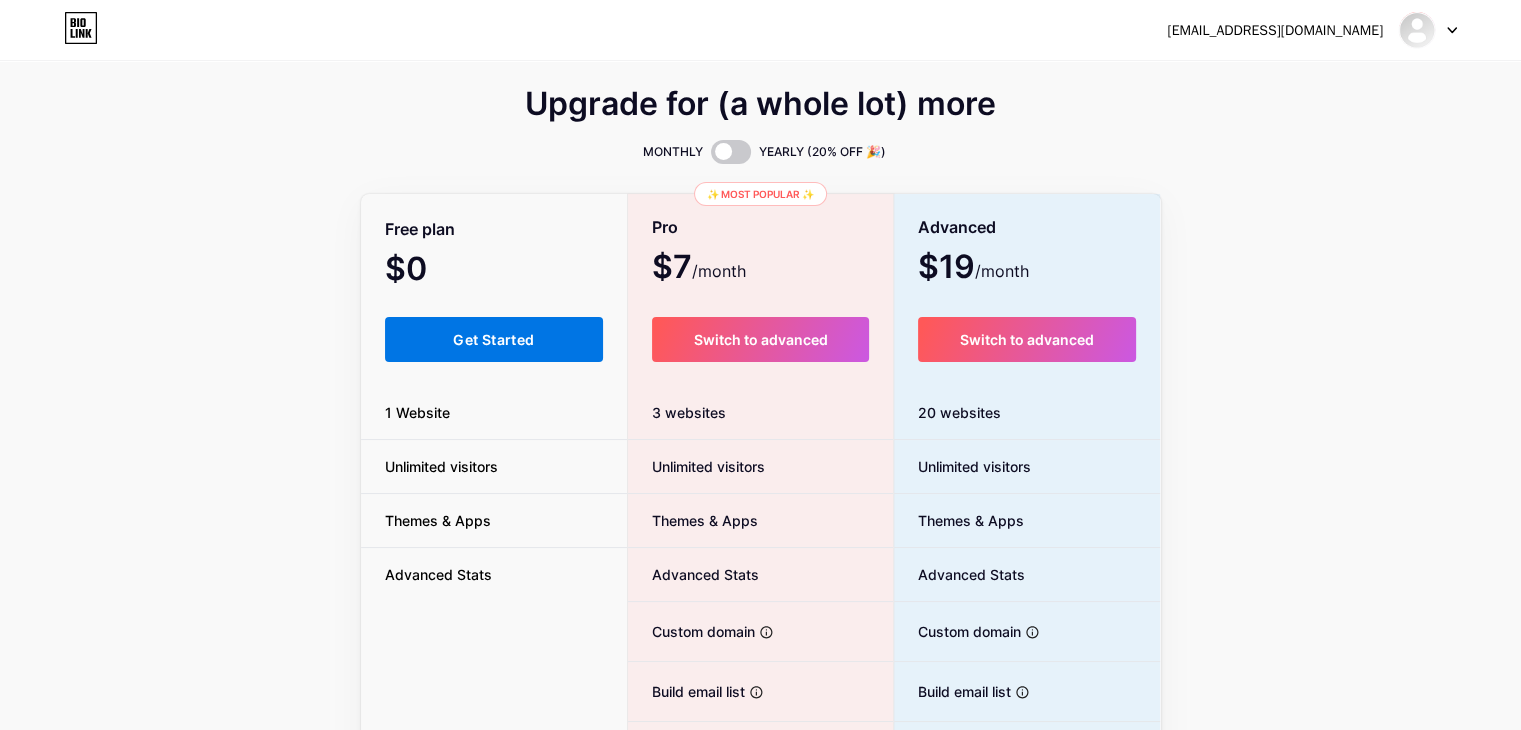 click on "Get Started" at bounding box center [493, 339] 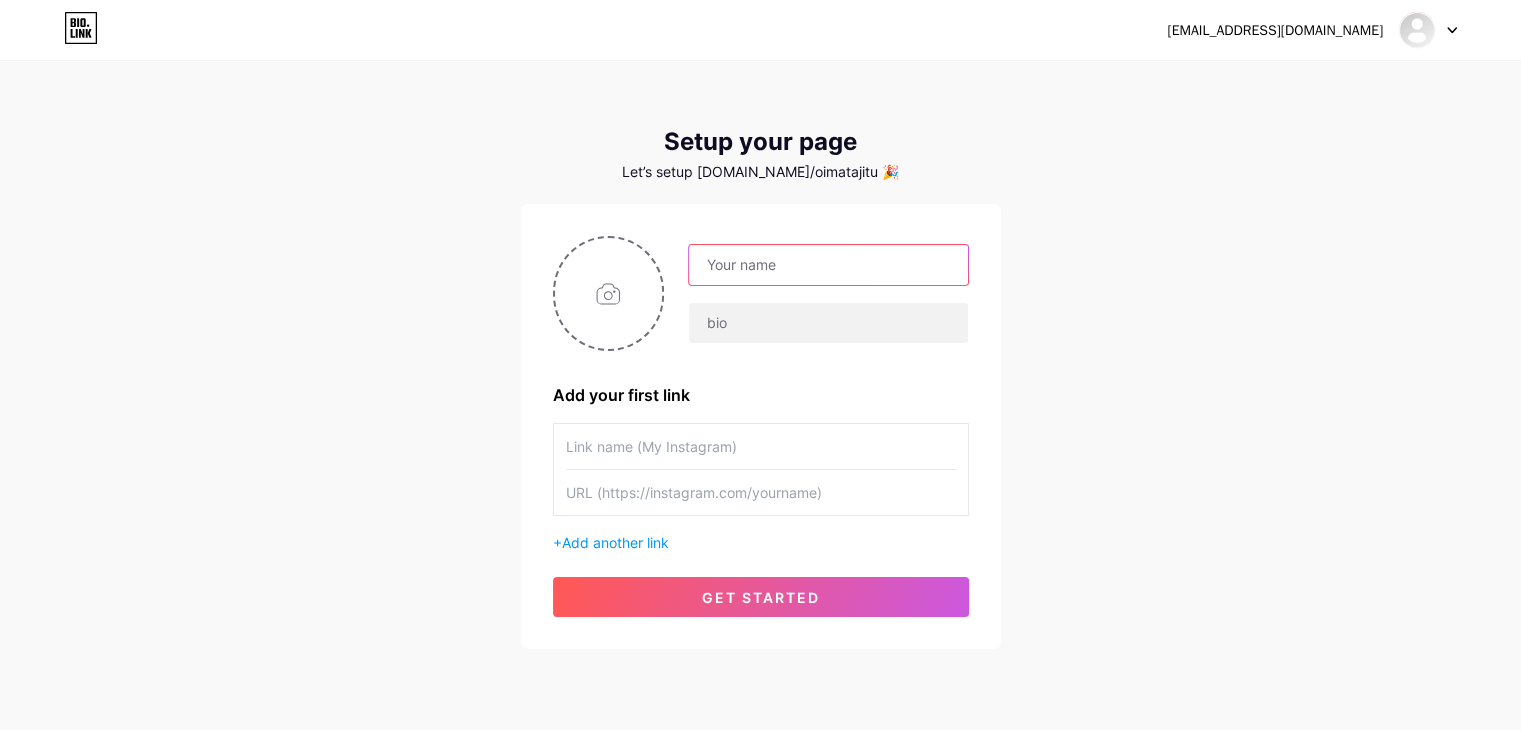 click at bounding box center (828, 265) 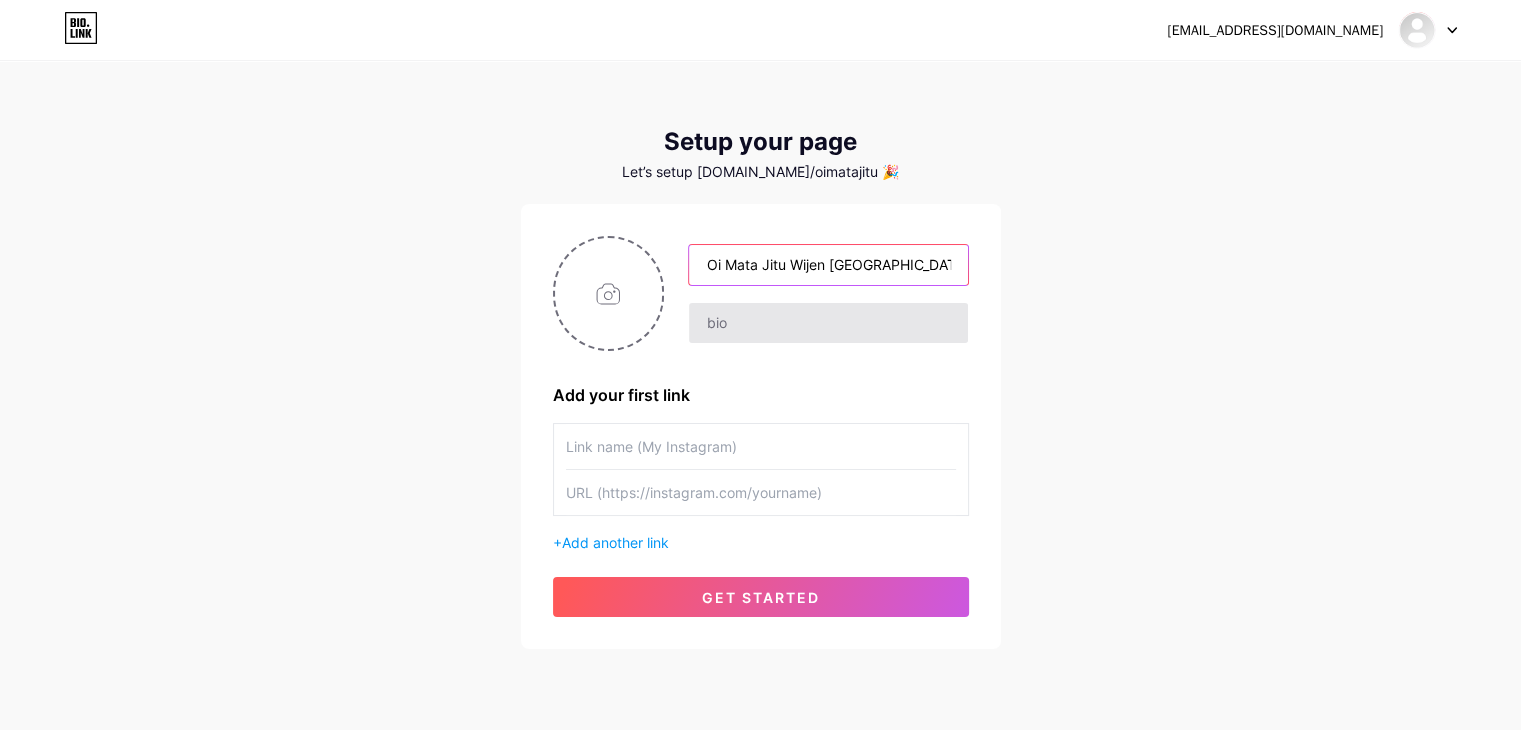 type on "Oi Mata Jitu Wijen [GEOGRAPHIC_DATA]" 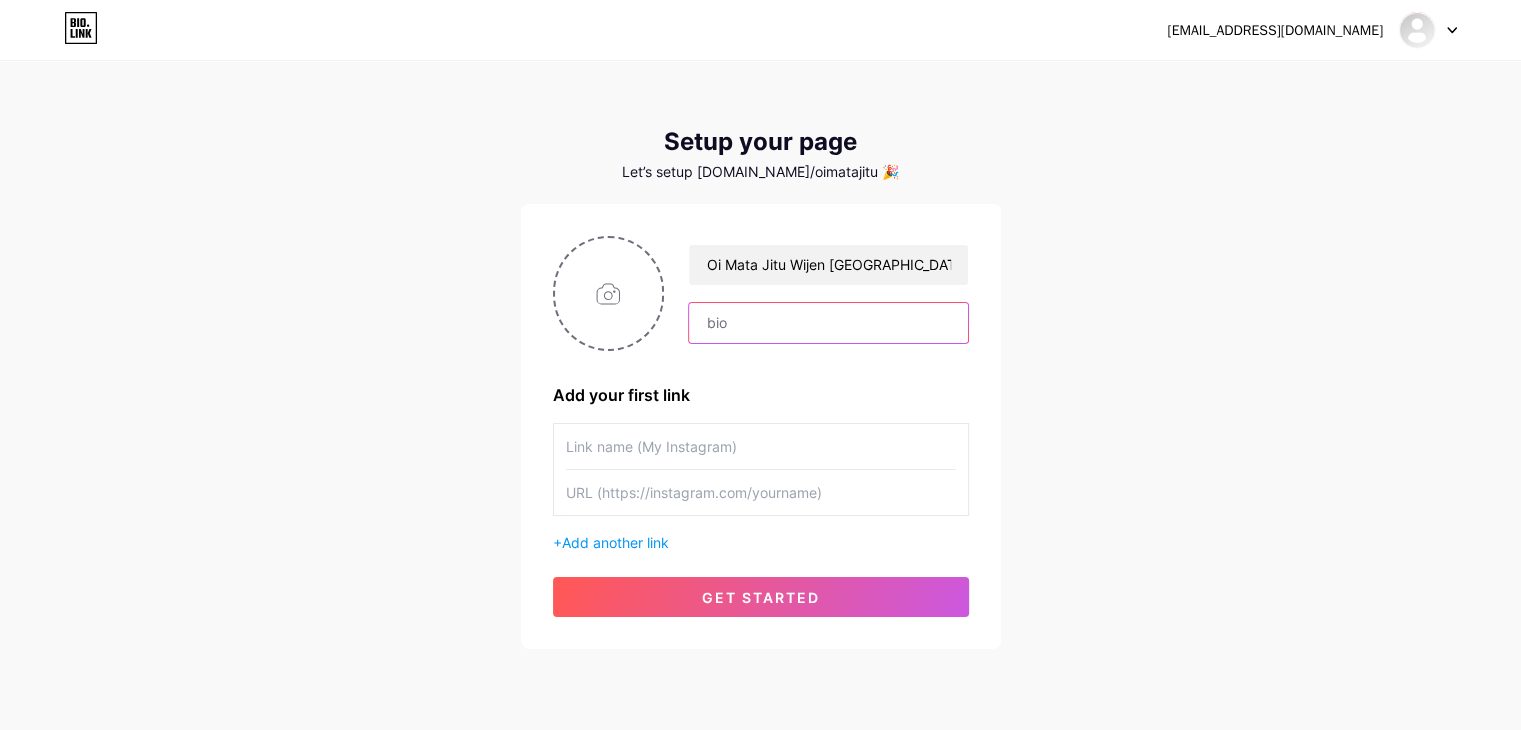 click at bounding box center (828, 323) 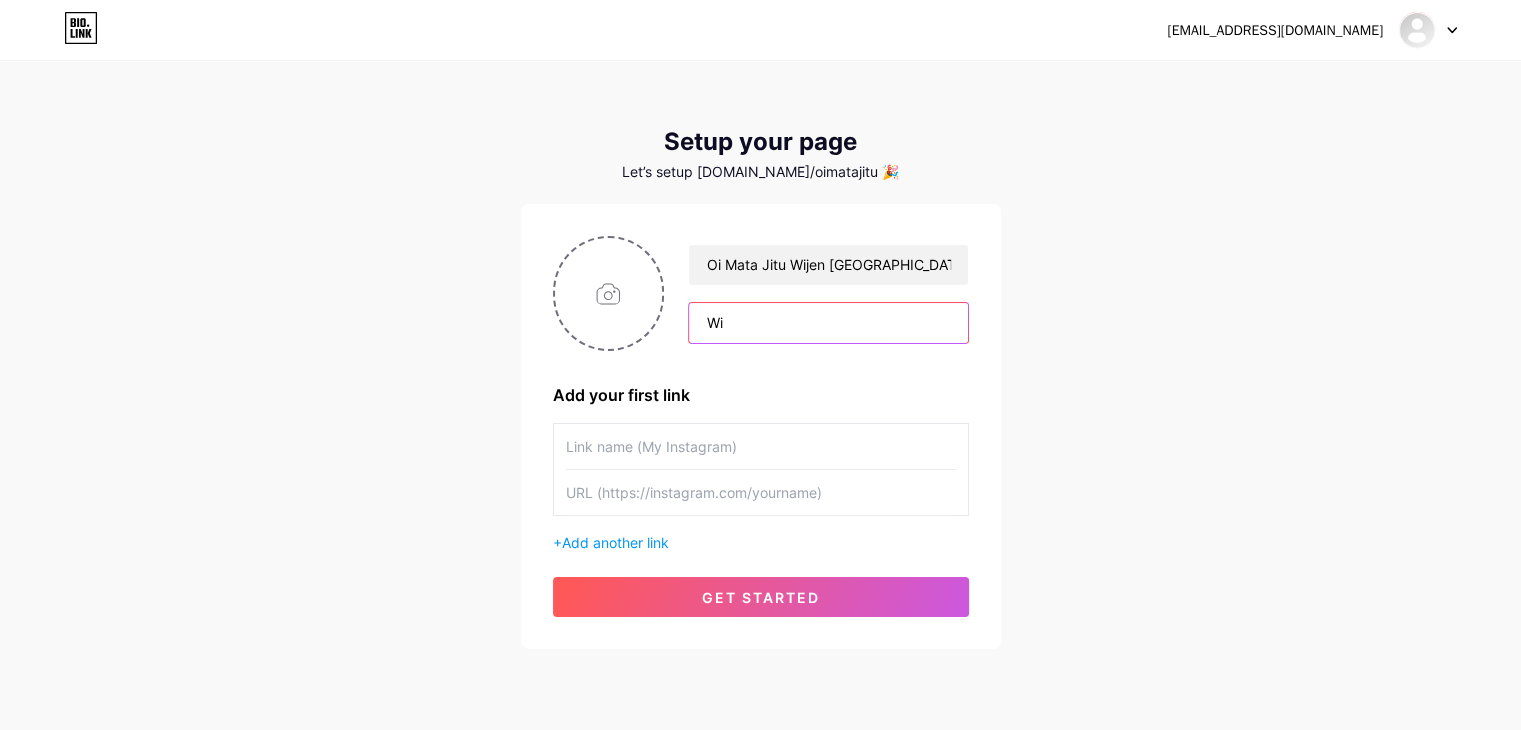 type on "W" 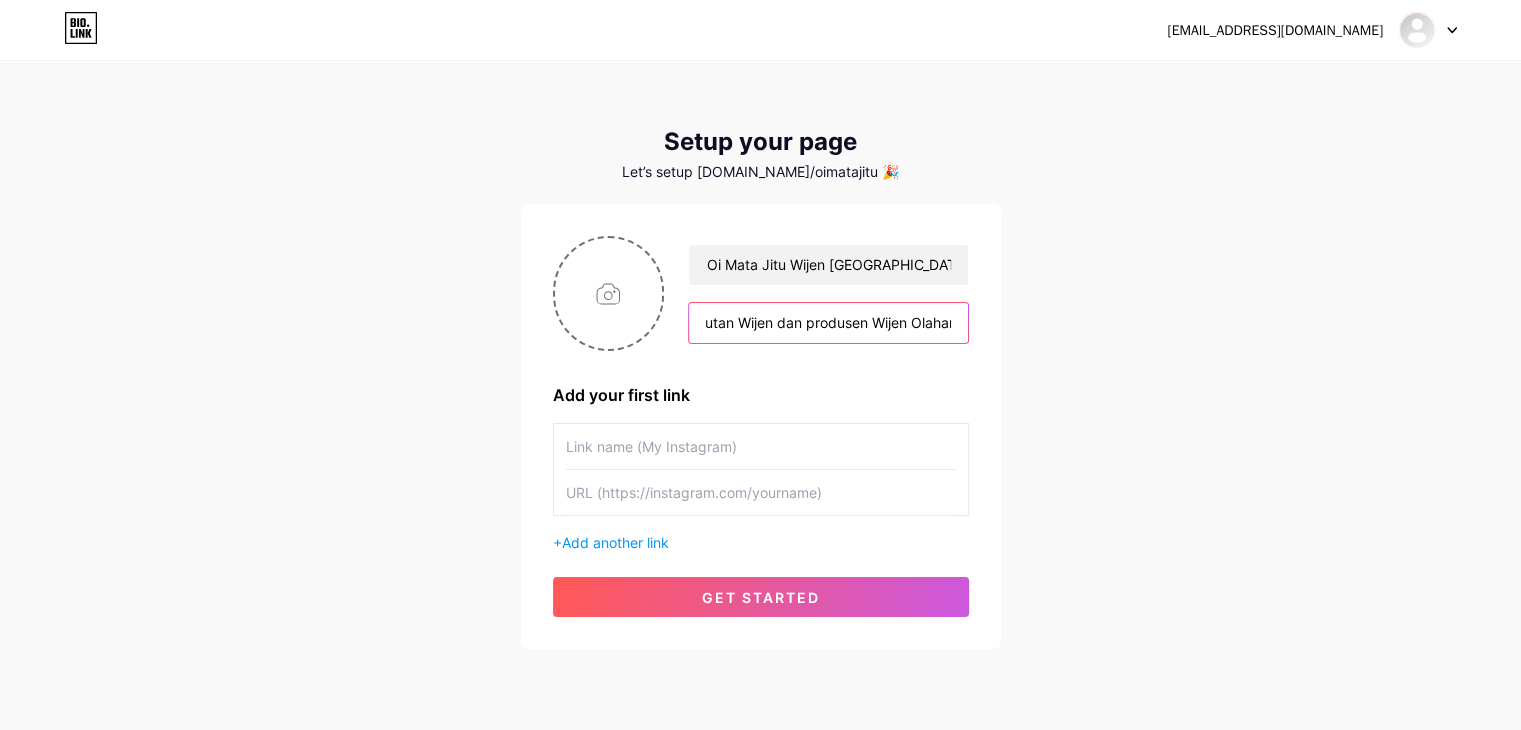 scroll, scrollTop: 0, scrollLeft: 65, axis: horizontal 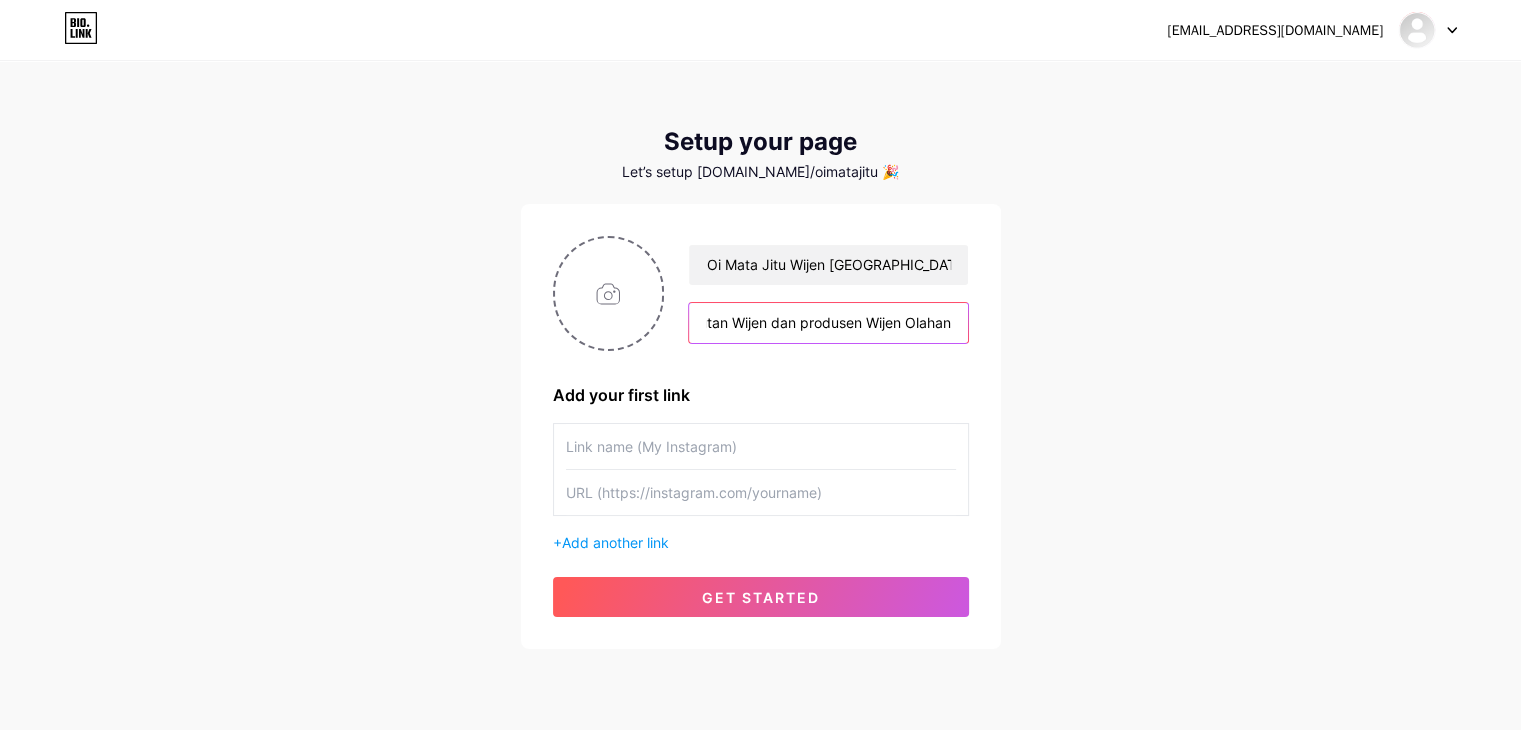 type on "Petani Hutan Wijen dan produsen Wijen Olahan" 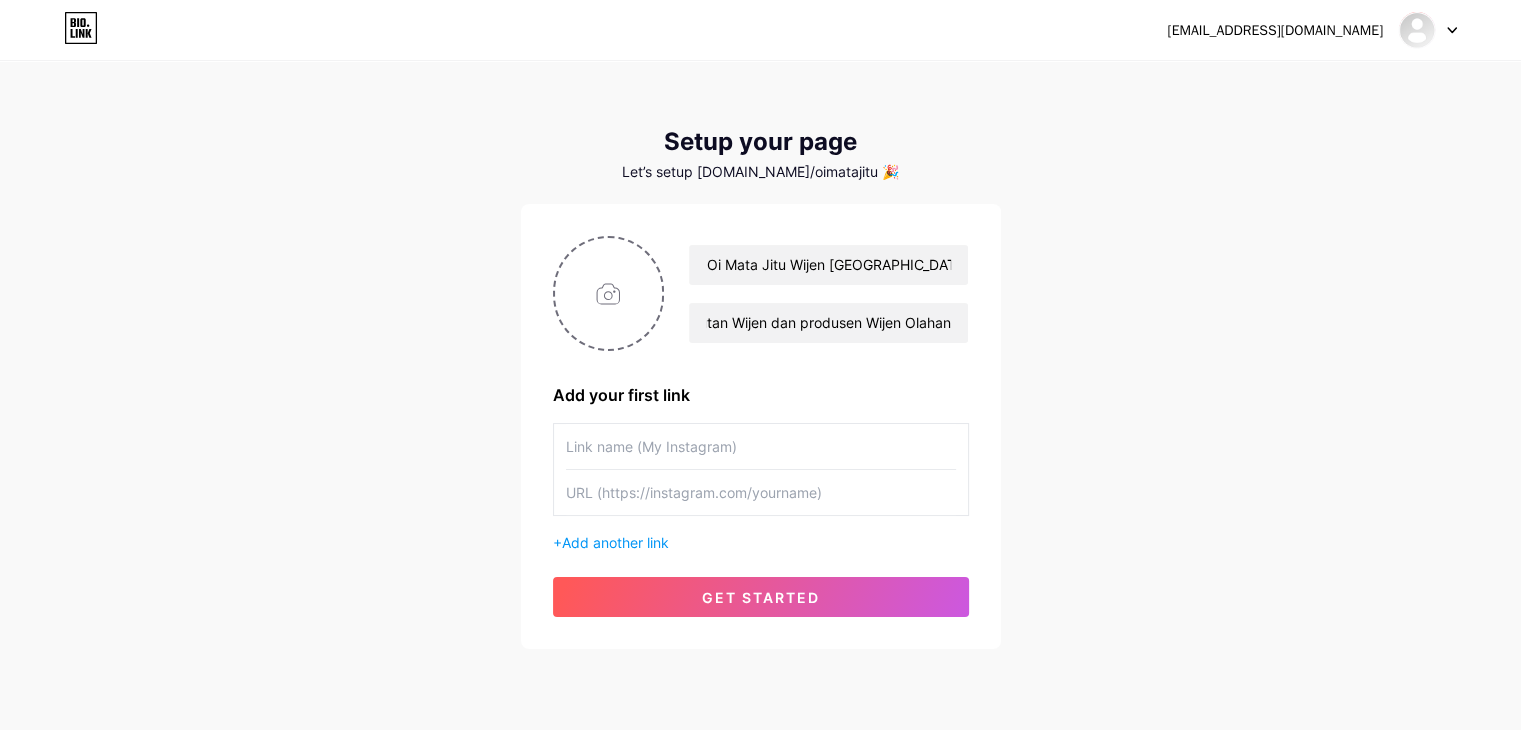 scroll, scrollTop: 0, scrollLeft: 0, axis: both 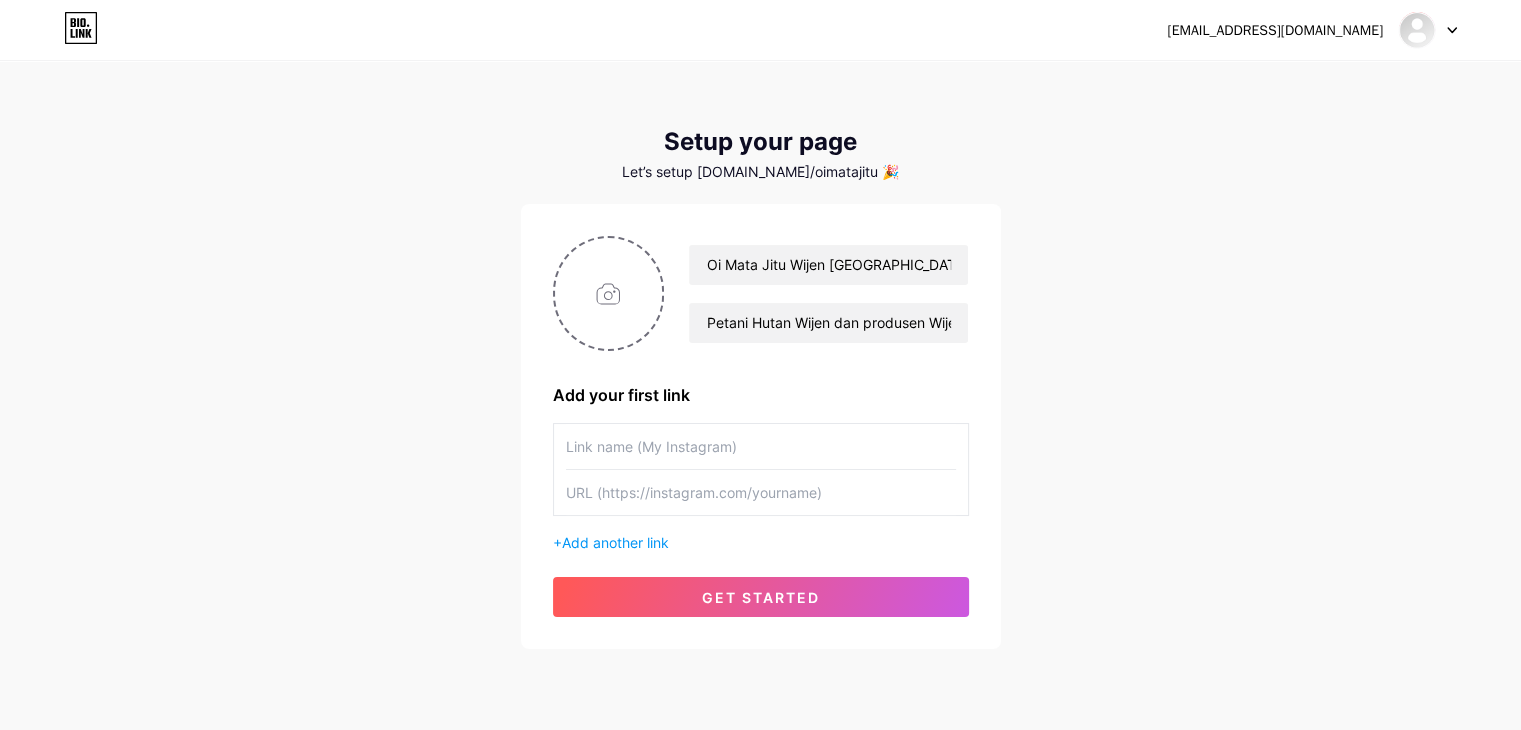 click at bounding box center [761, 446] 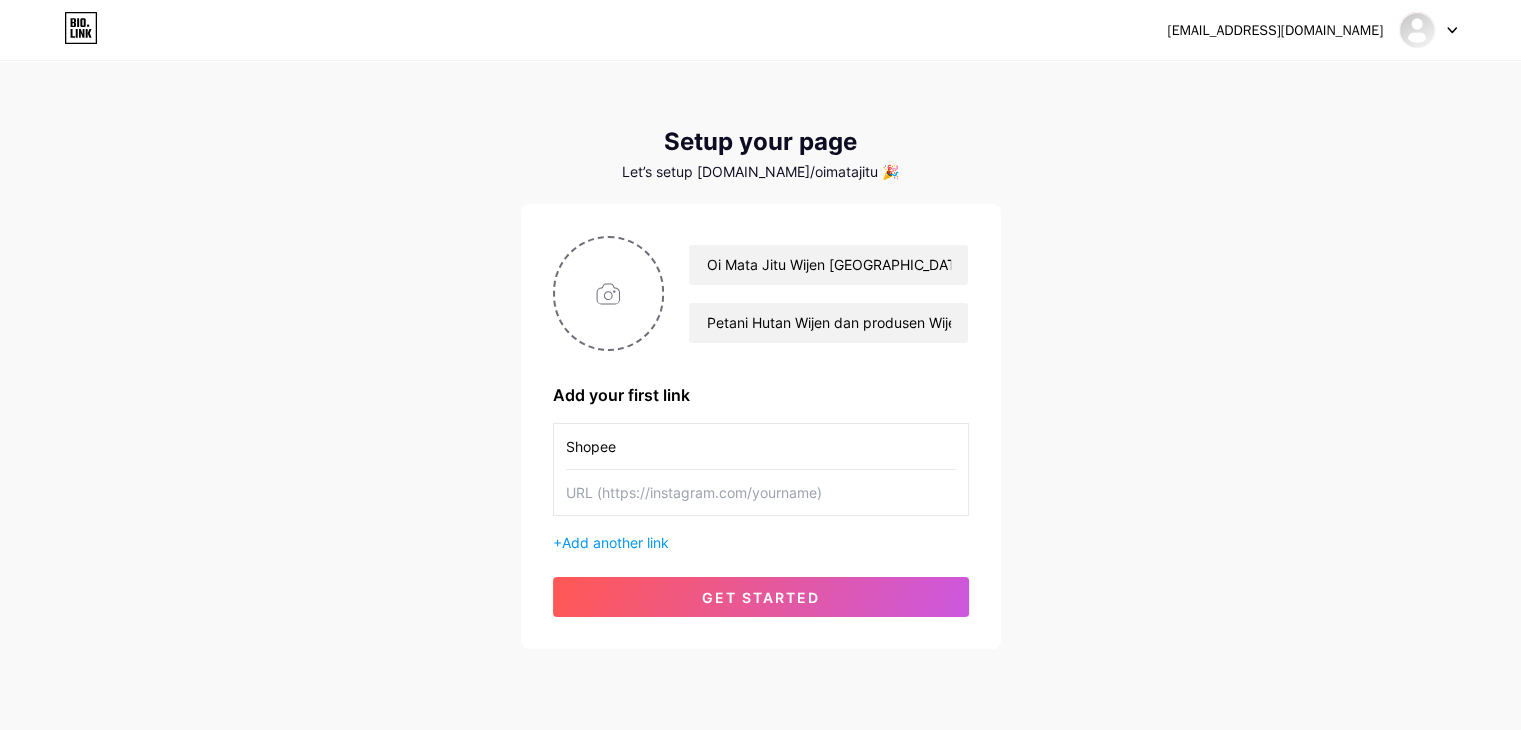 type on "Shopee" 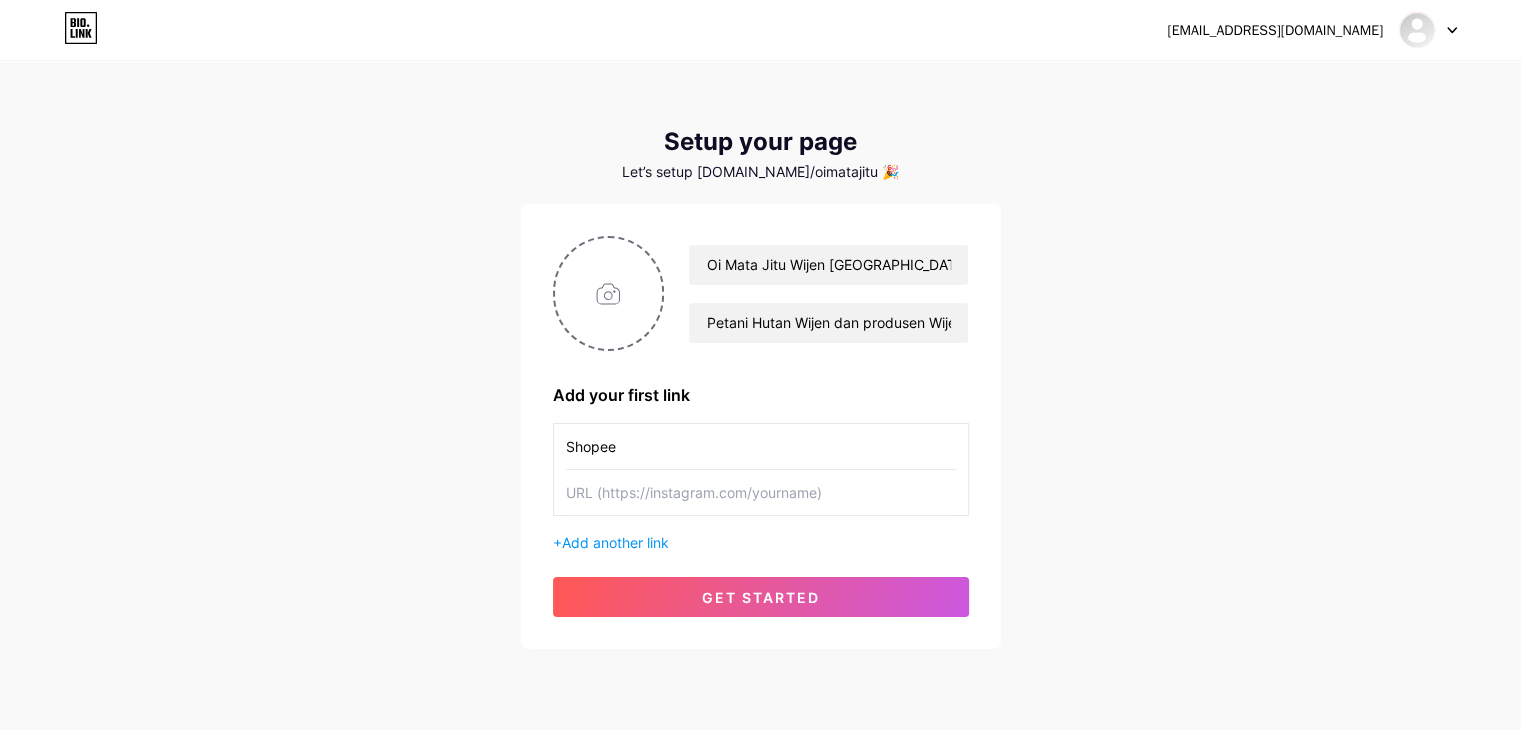 click at bounding box center (761, 492) 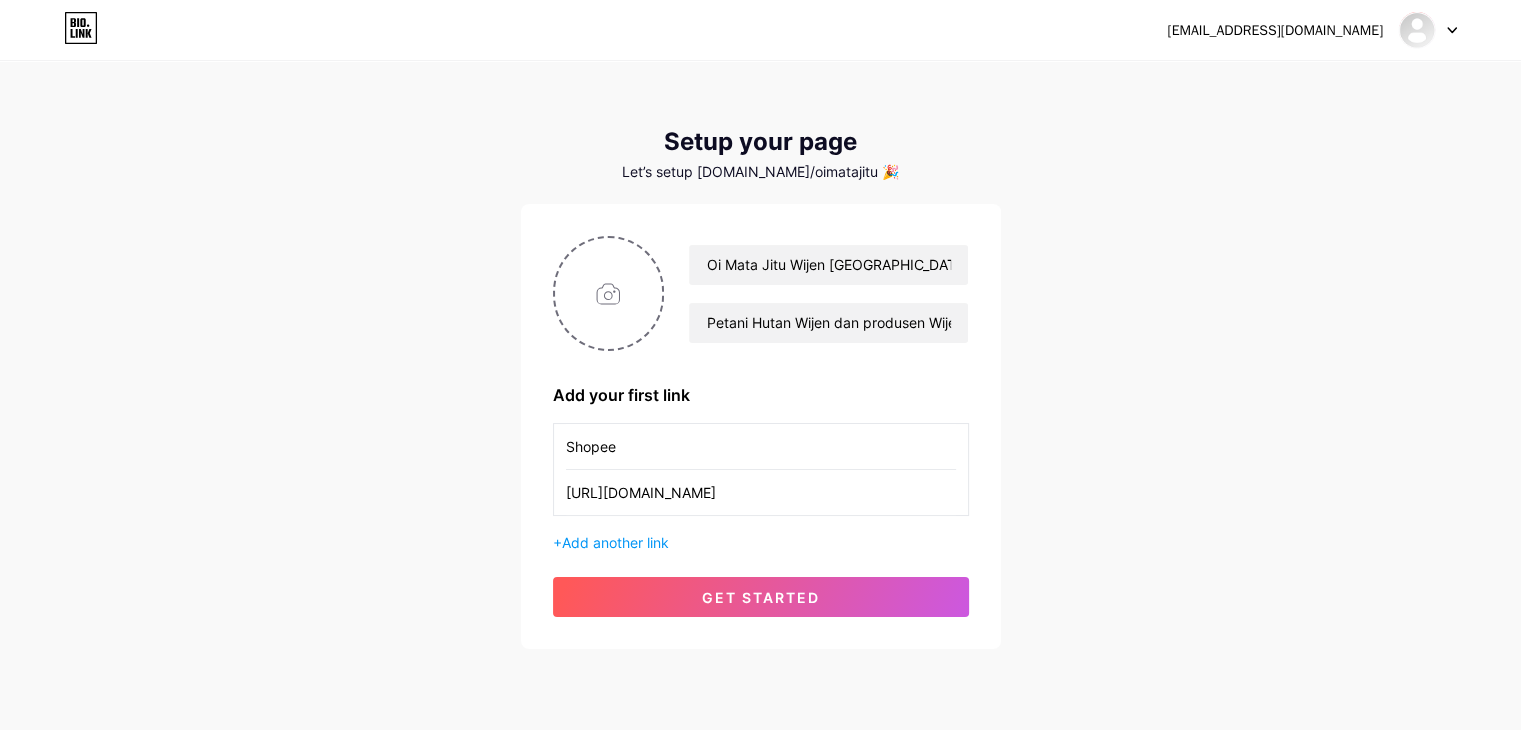 type on "[URL][DOMAIN_NAME]" 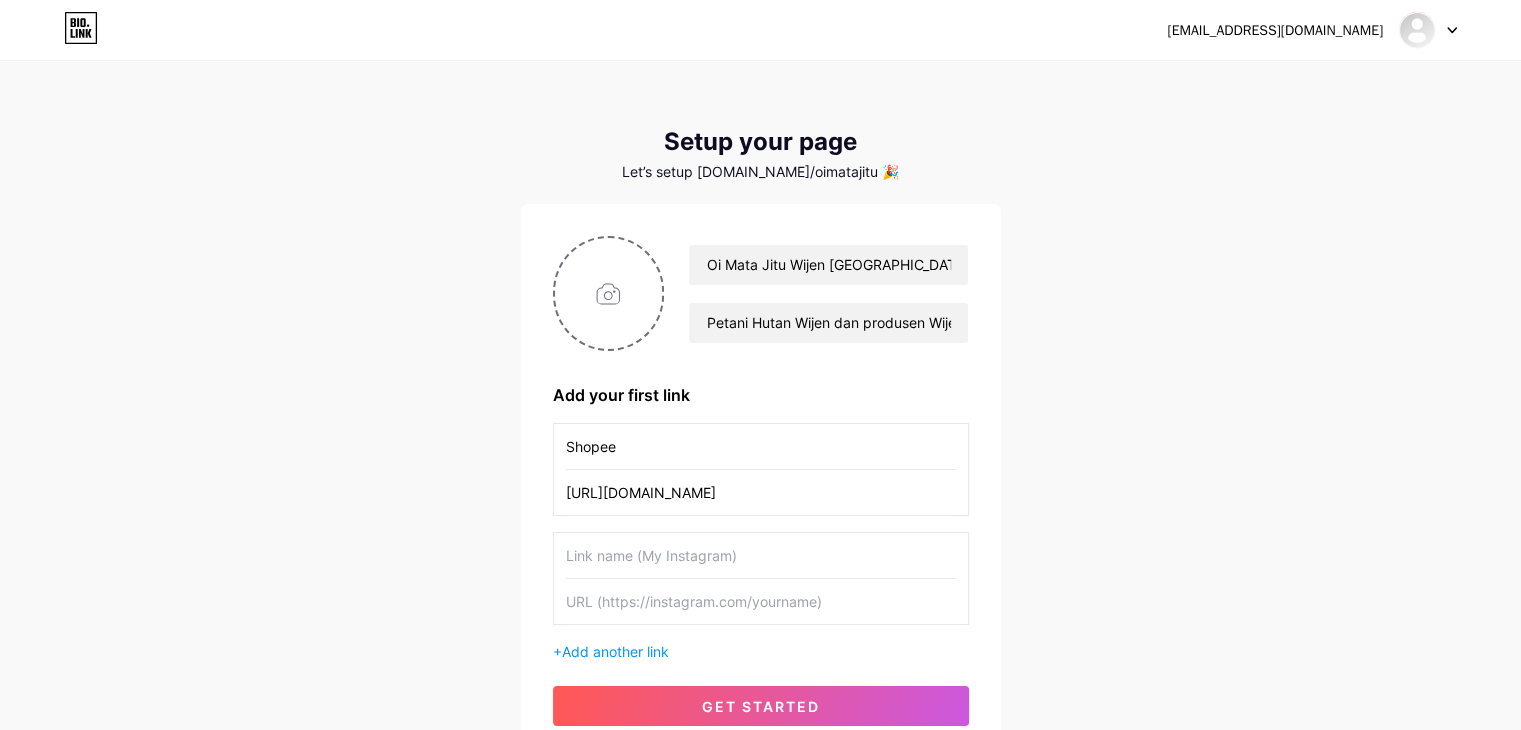 click at bounding box center [761, 555] 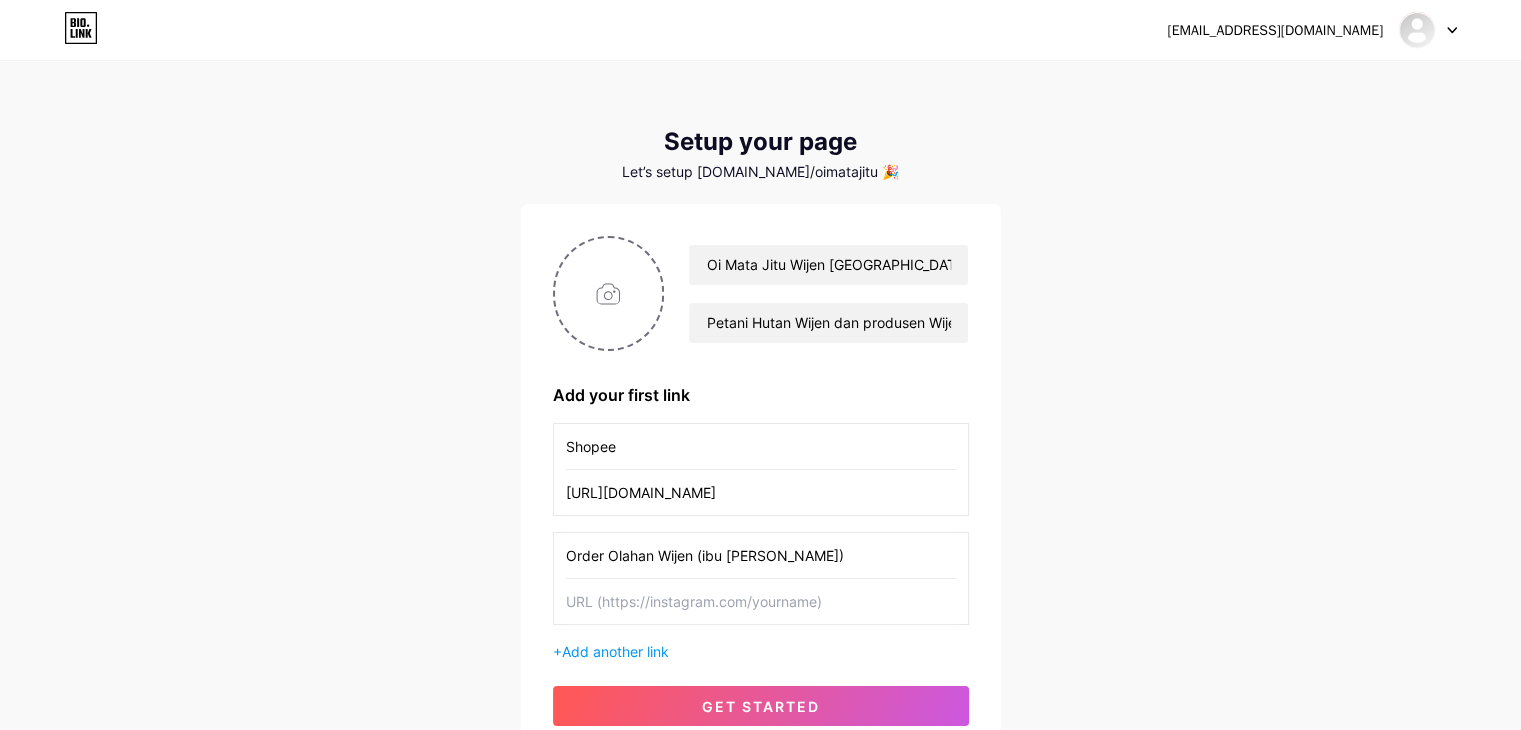 type on "Order Olahan Wijen (ibu [PERSON_NAME])" 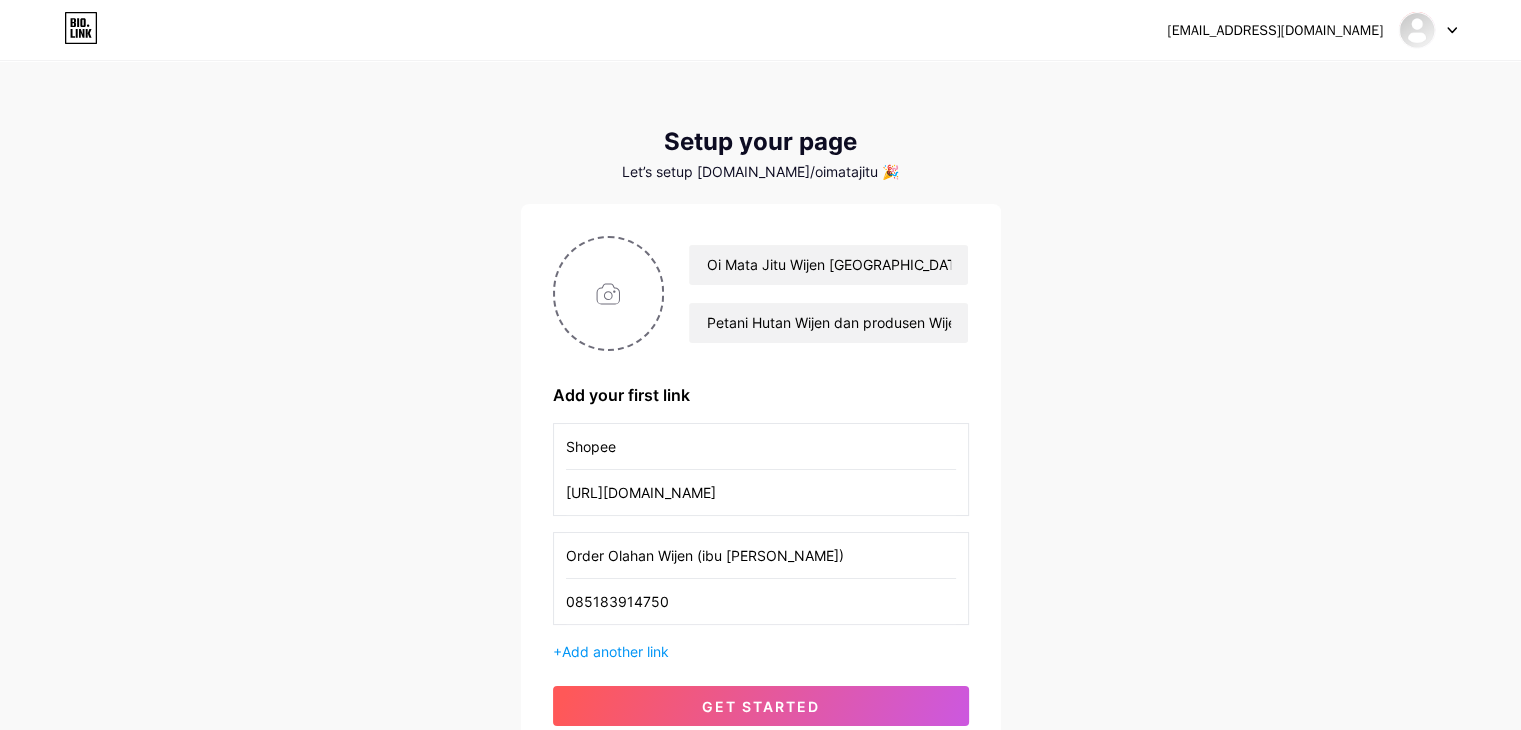 click on "085183914750" at bounding box center (761, 601) 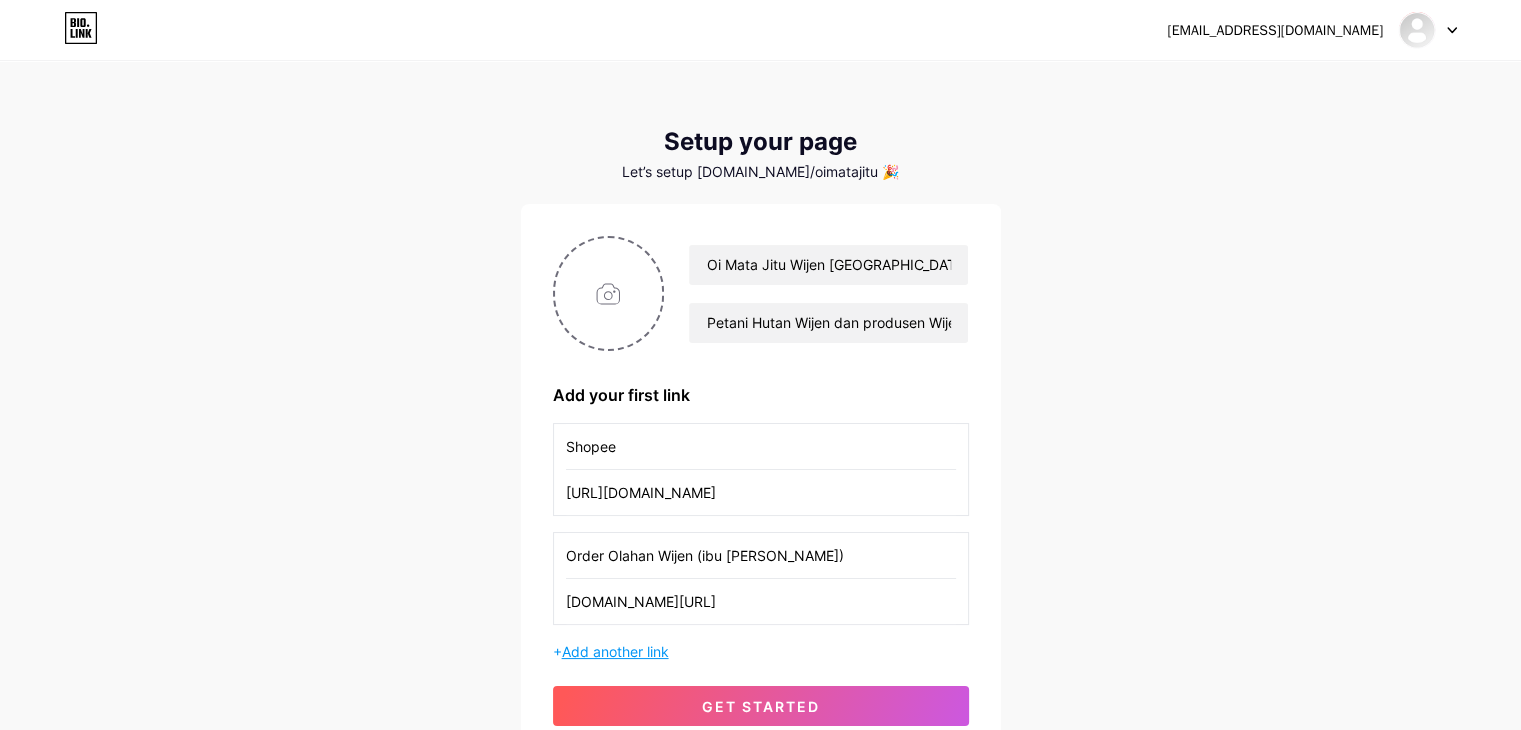 type on "[DOMAIN_NAME][URL]" 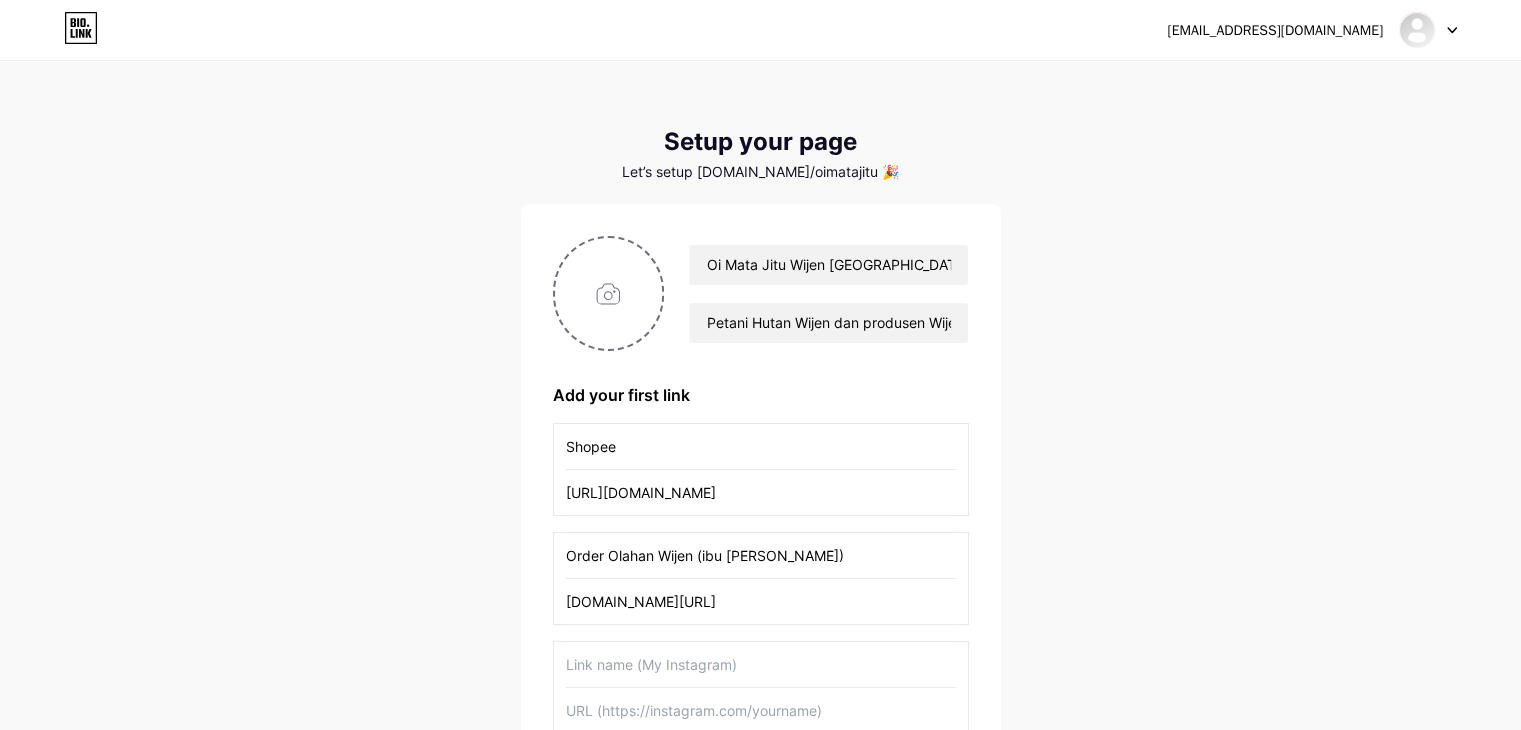 click at bounding box center (761, 664) 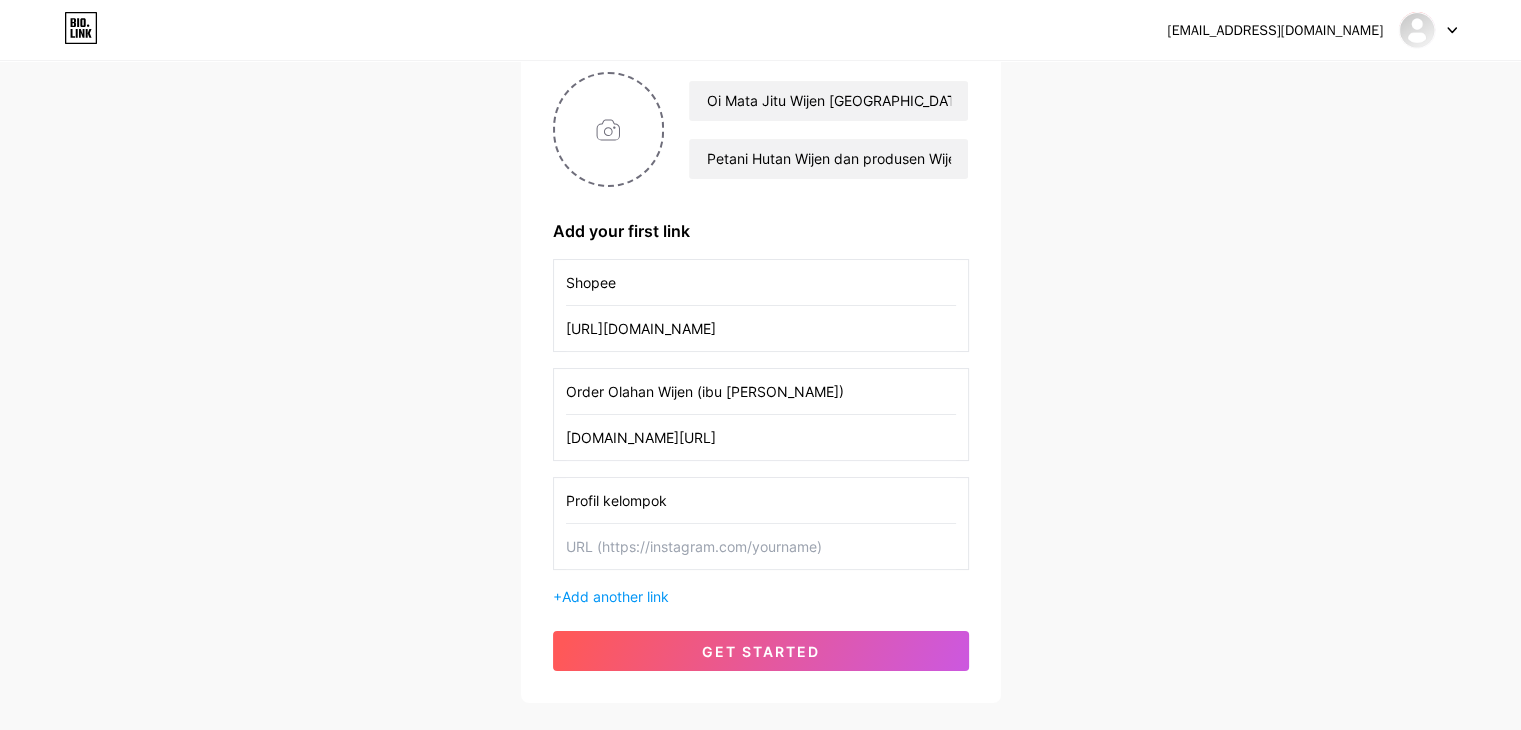 scroll, scrollTop: 168, scrollLeft: 0, axis: vertical 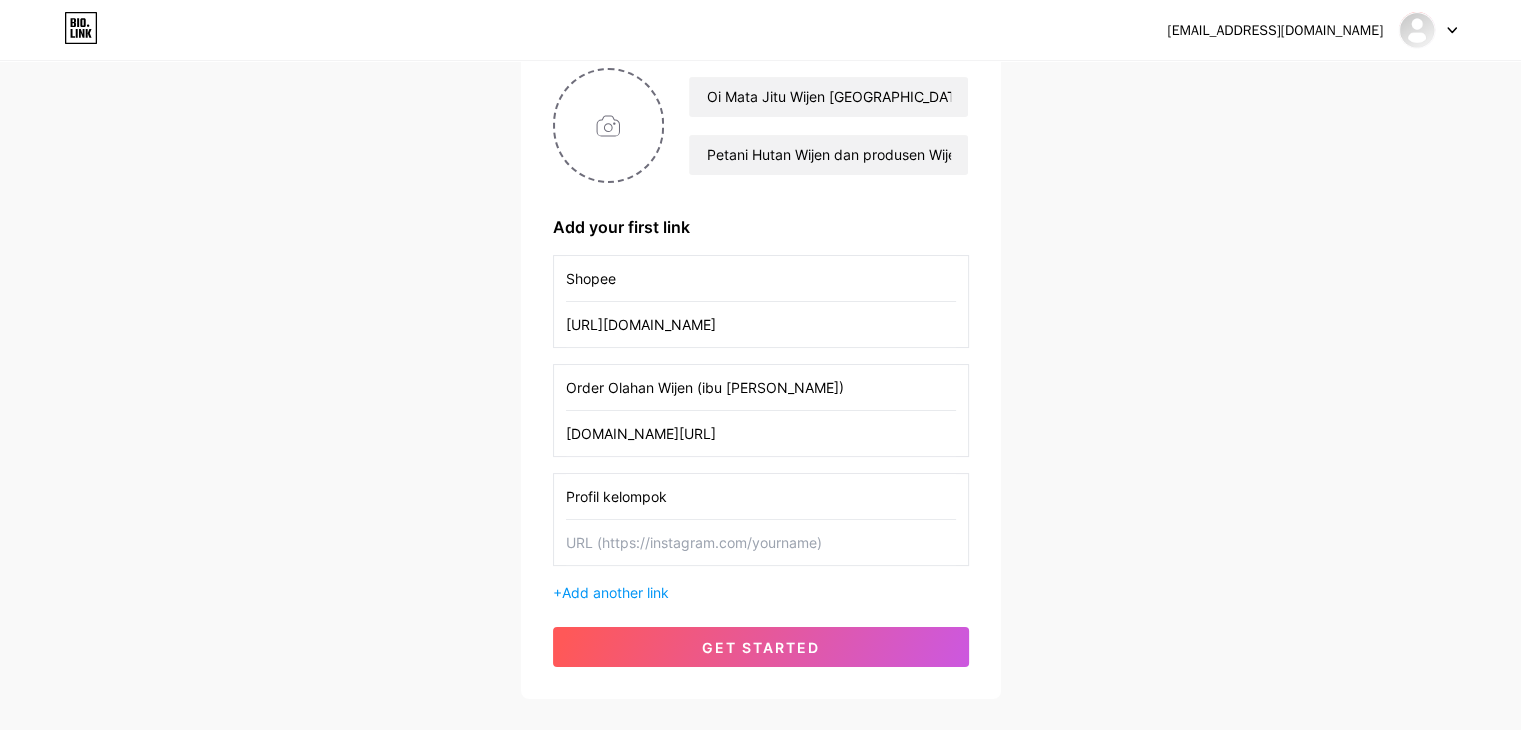 type on "Profil kelompok" 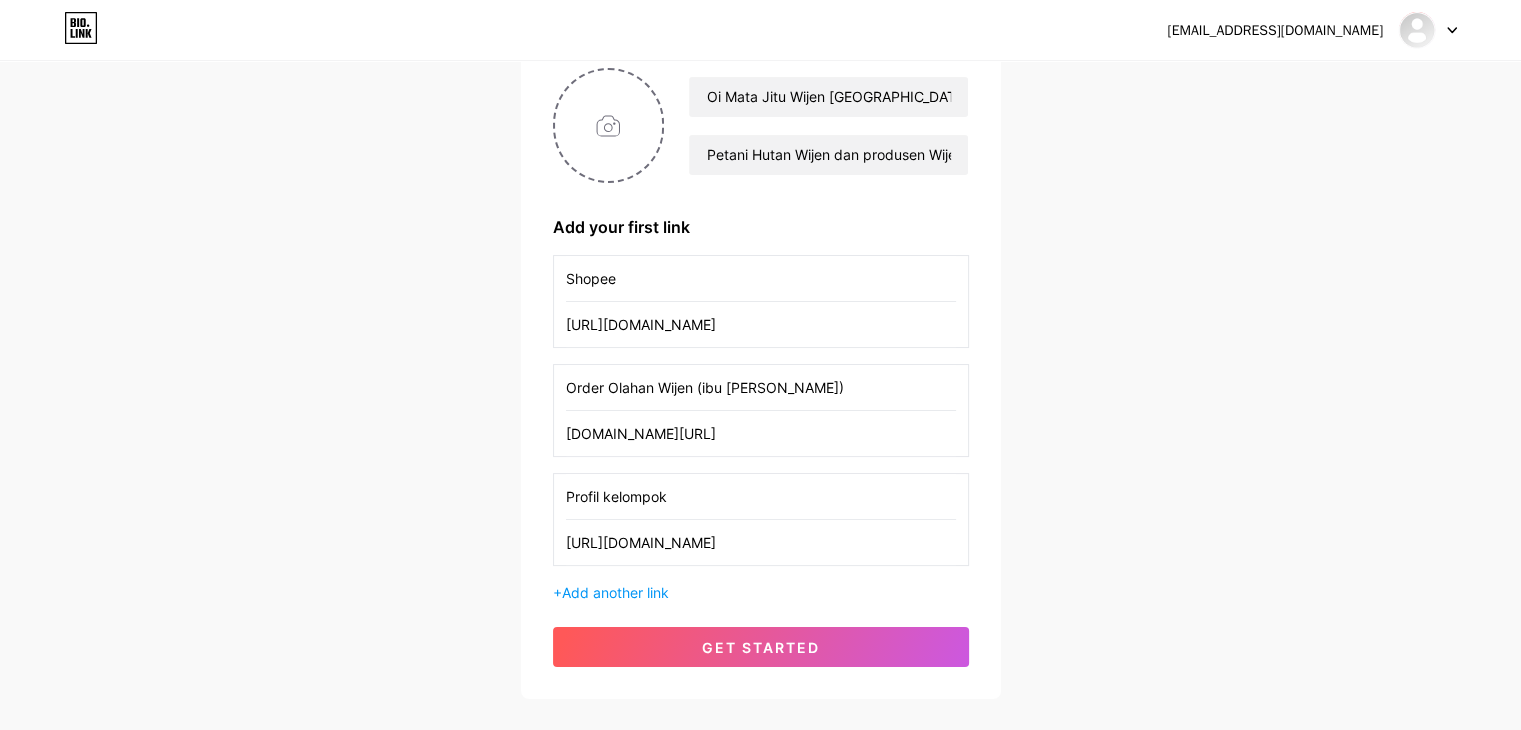 scroll, scrollTop: 0, scrollLeft: 232, axis: horizontal 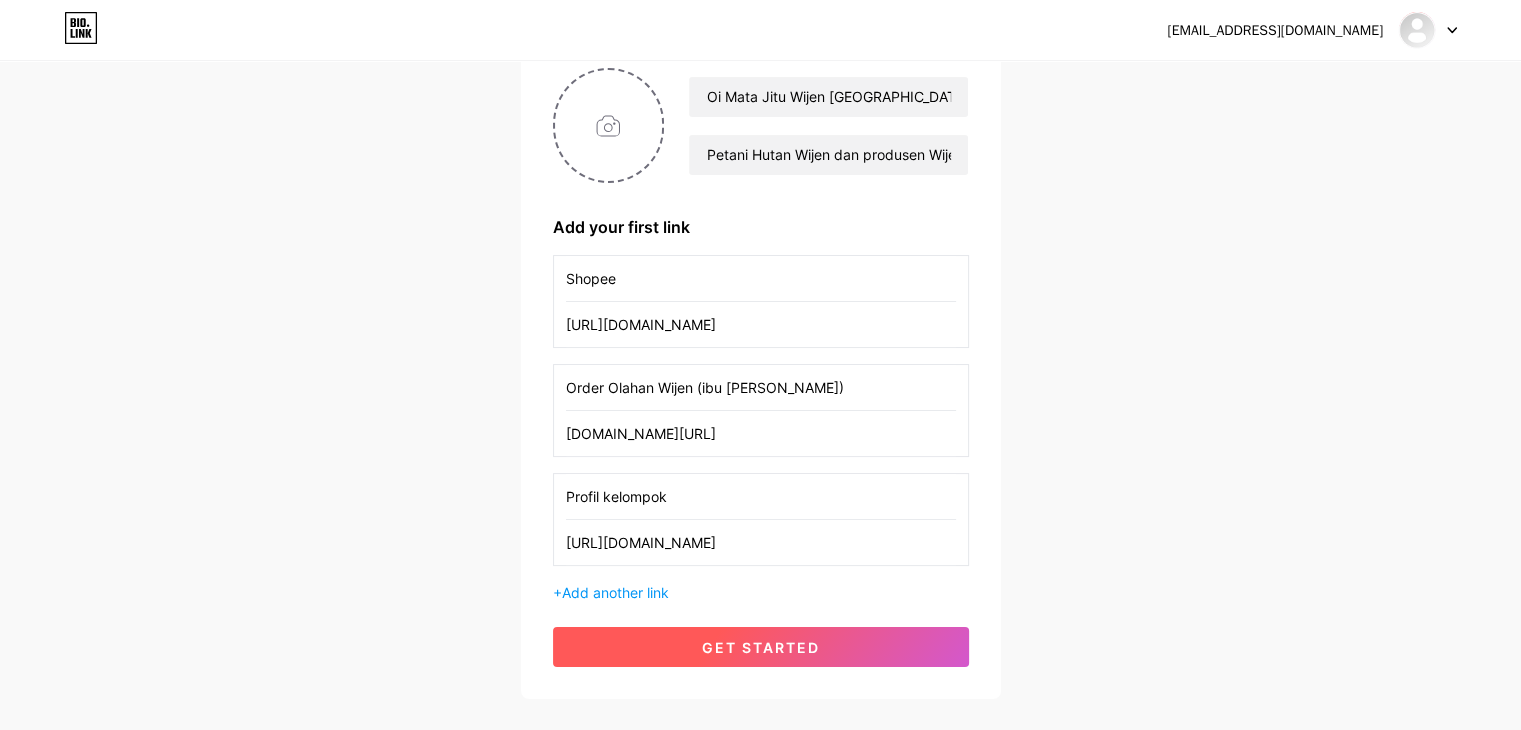 type on "[URL][DOMAIN_NAME]" 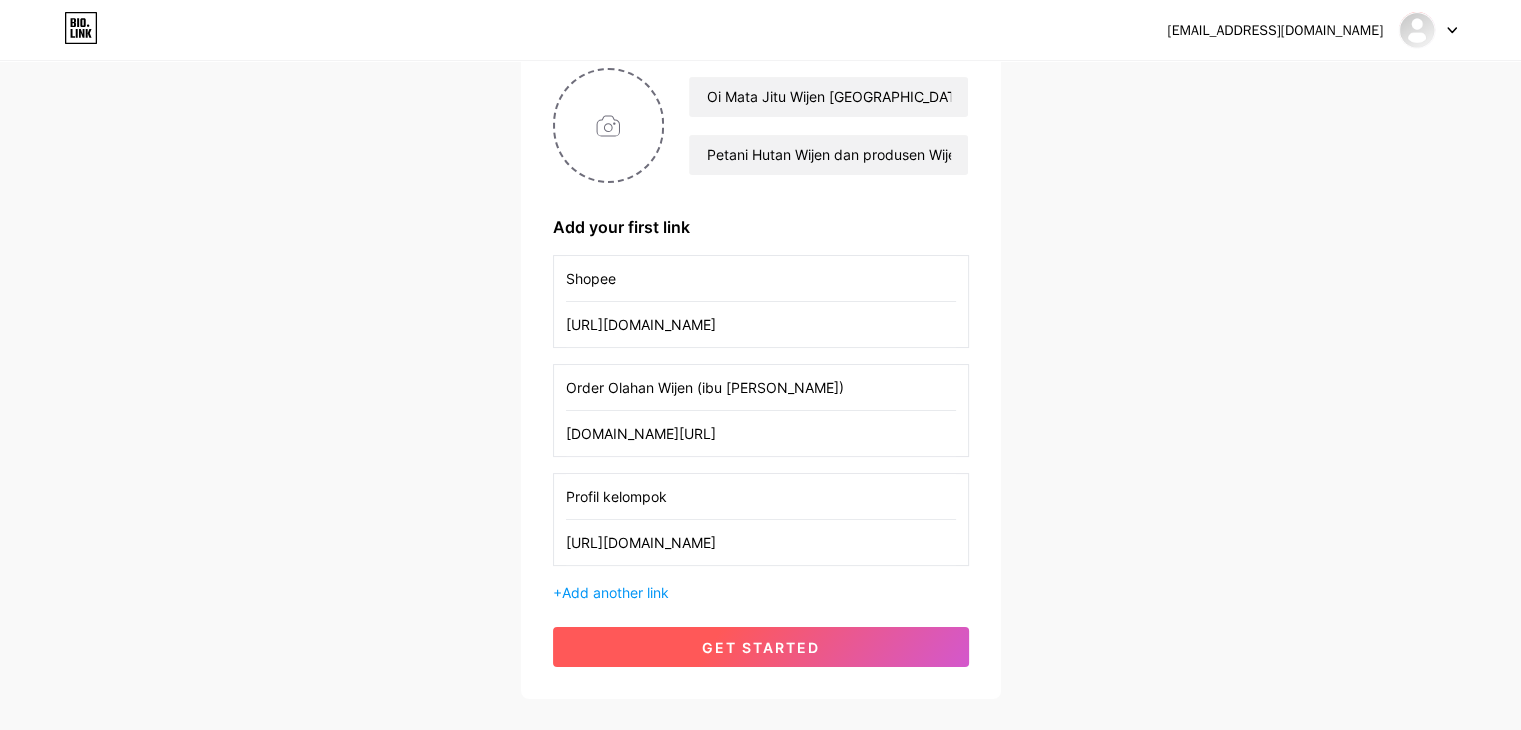 scroll, scrollTop: 0, scrollLeft: 0, axis: both 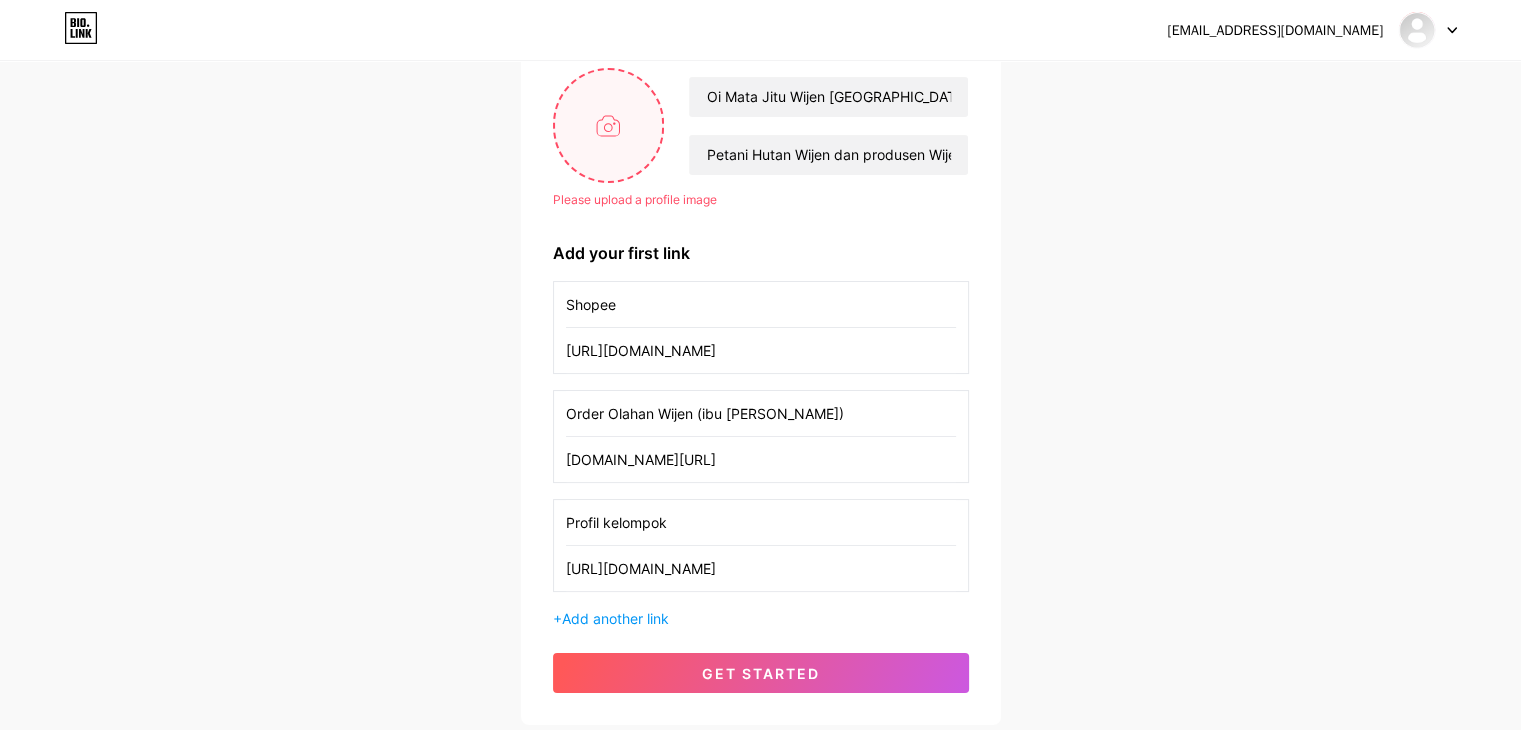 click at bounding box center (609, 125) 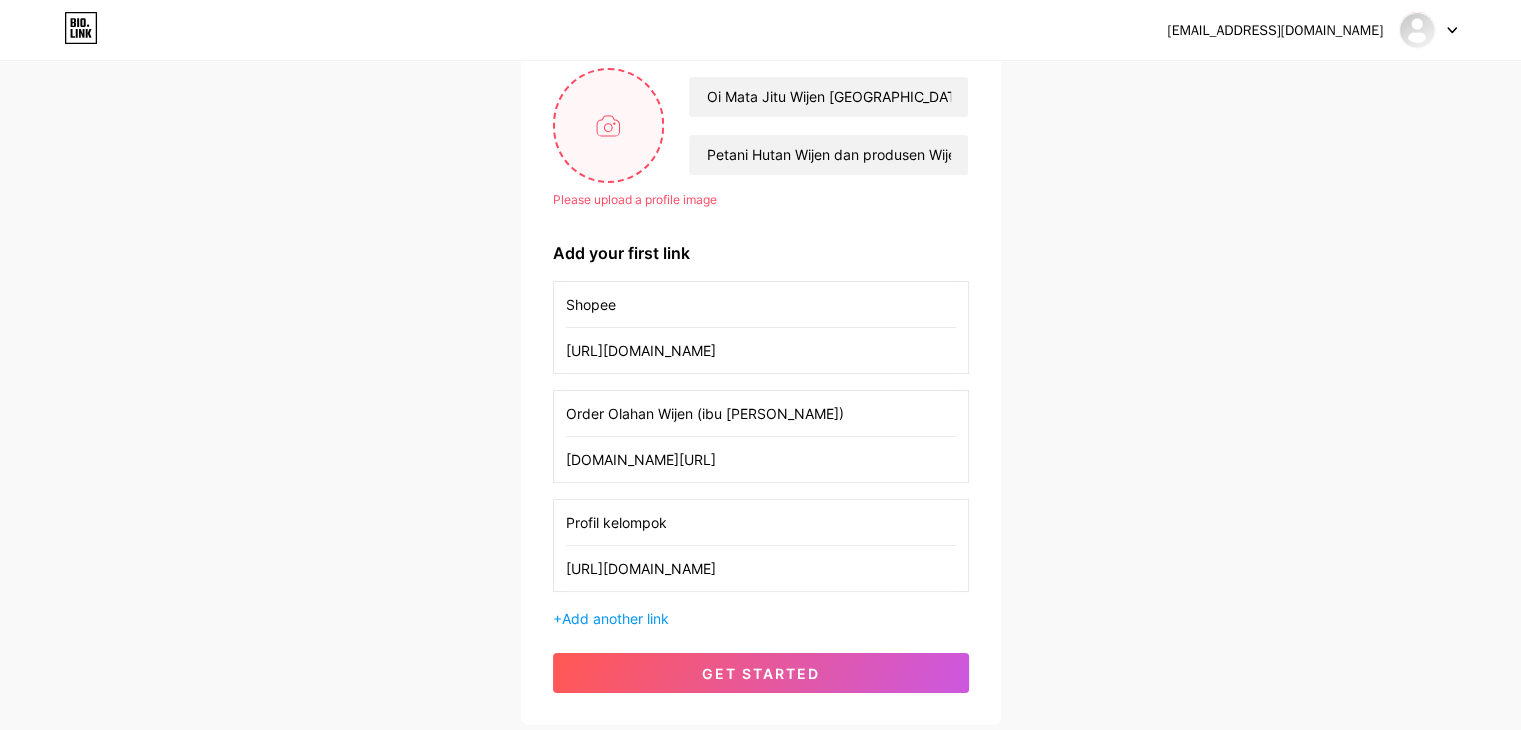 type on "C:\fakepath\moyo.jpg" 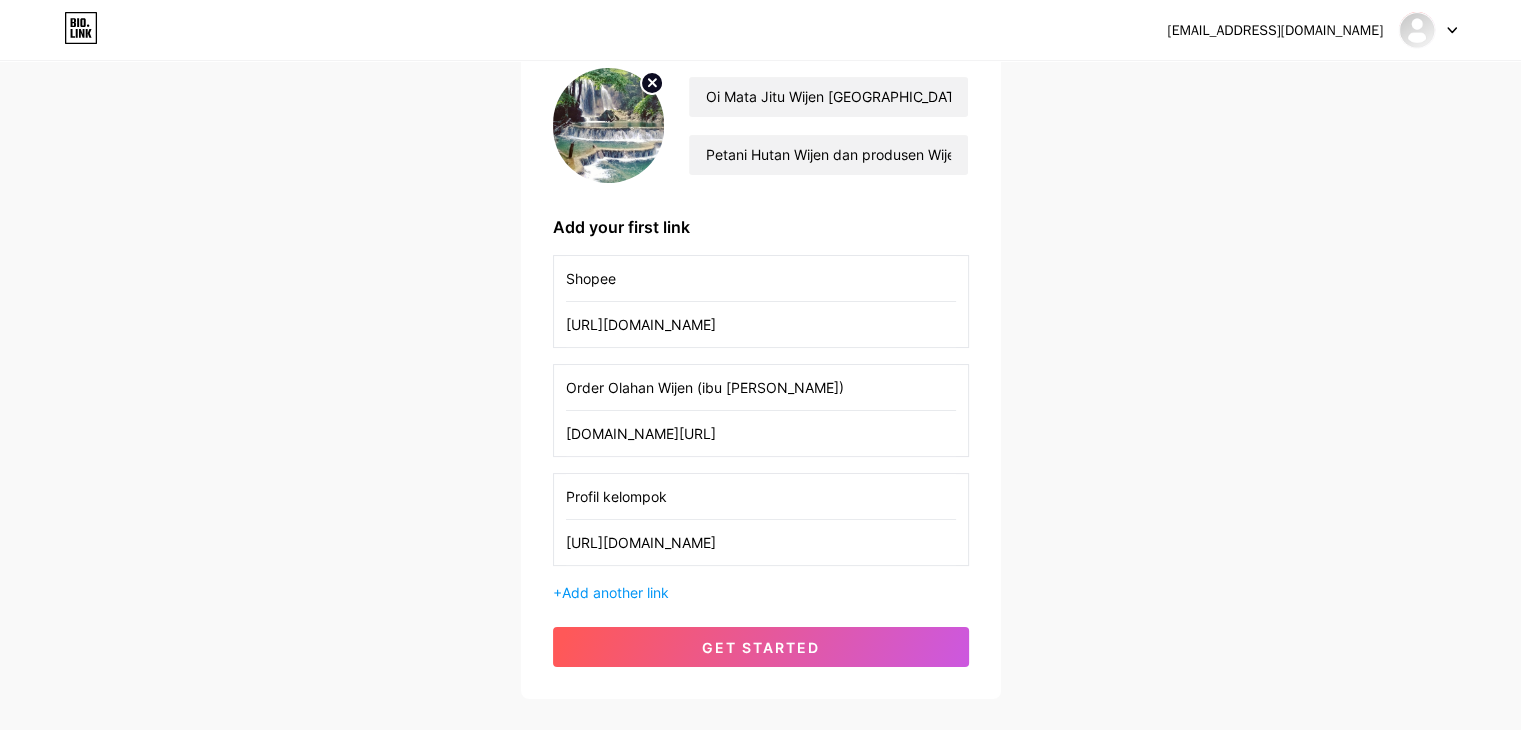 click on "get started" at bounding box center [761, 647] 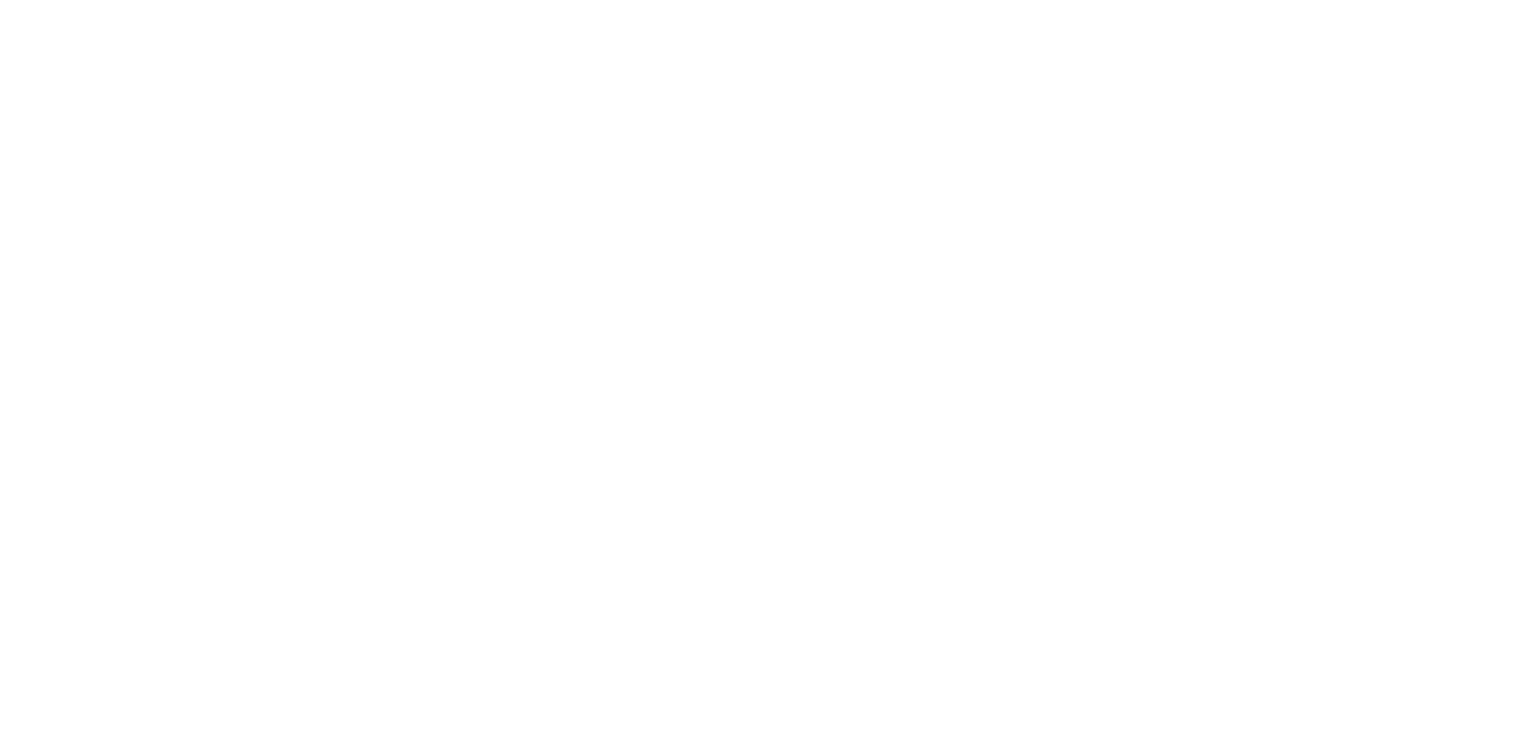 scroll, scrollTop: 0, scrollLeft: 0, axis: both 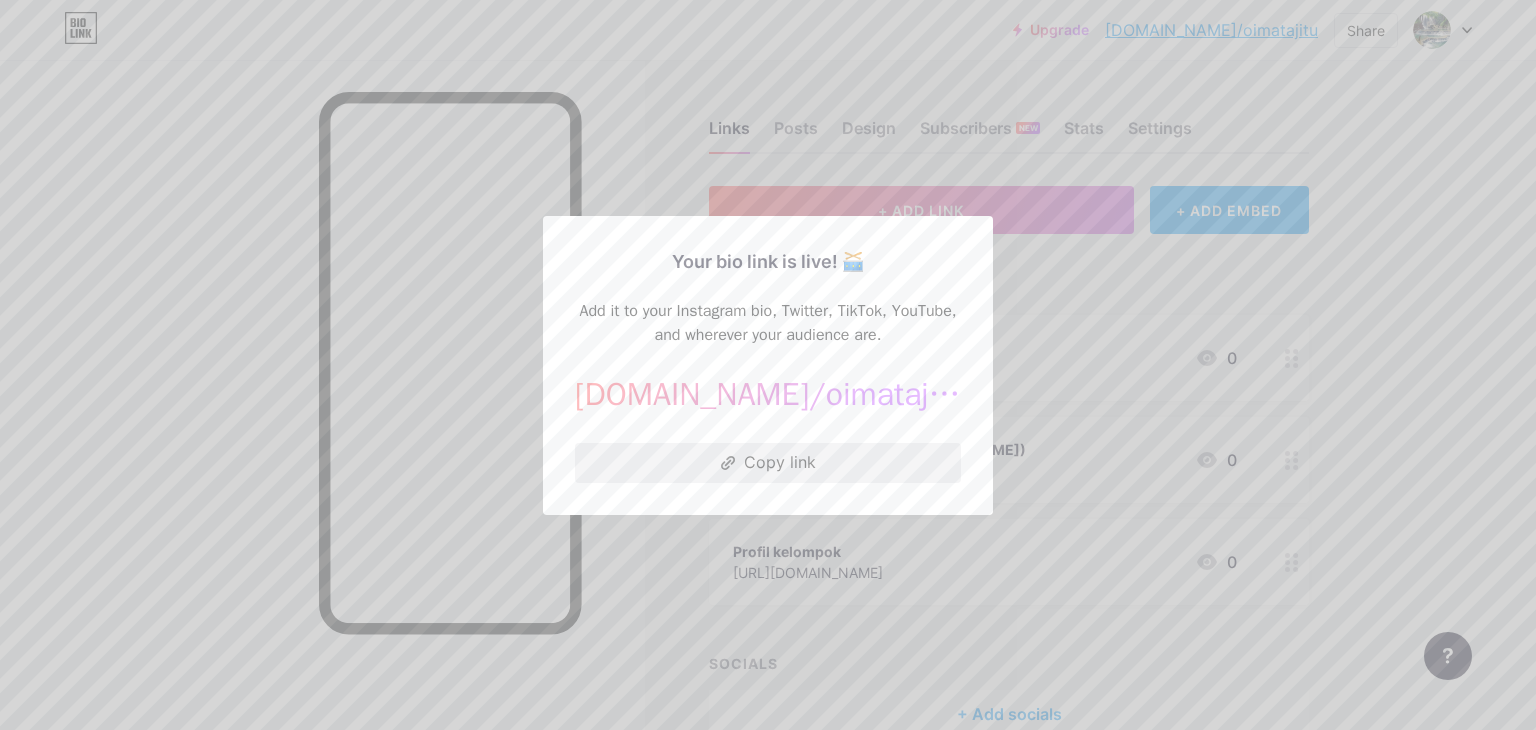 click on "Copy link" at bounding box center (768, 463) 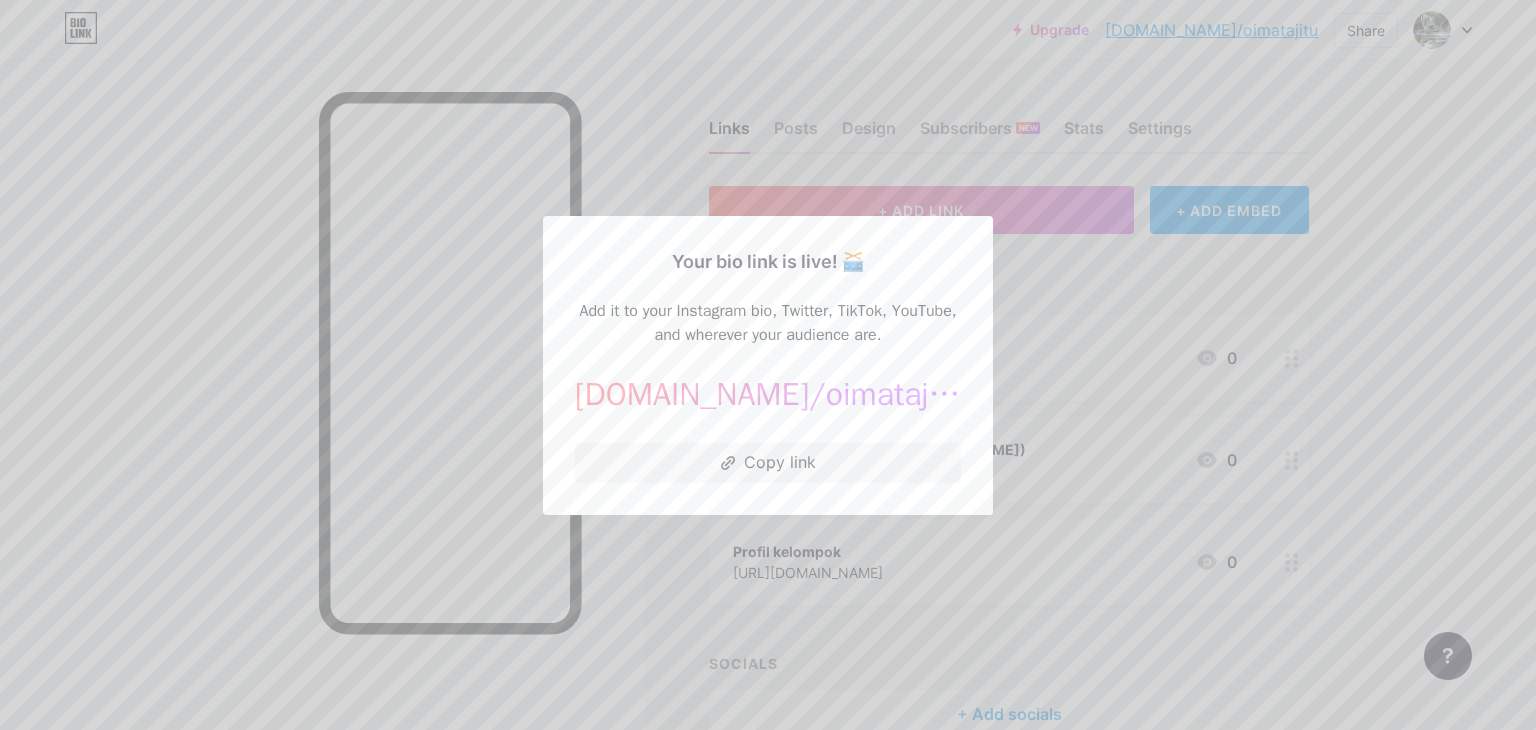 click at bounding box center (768, 365) 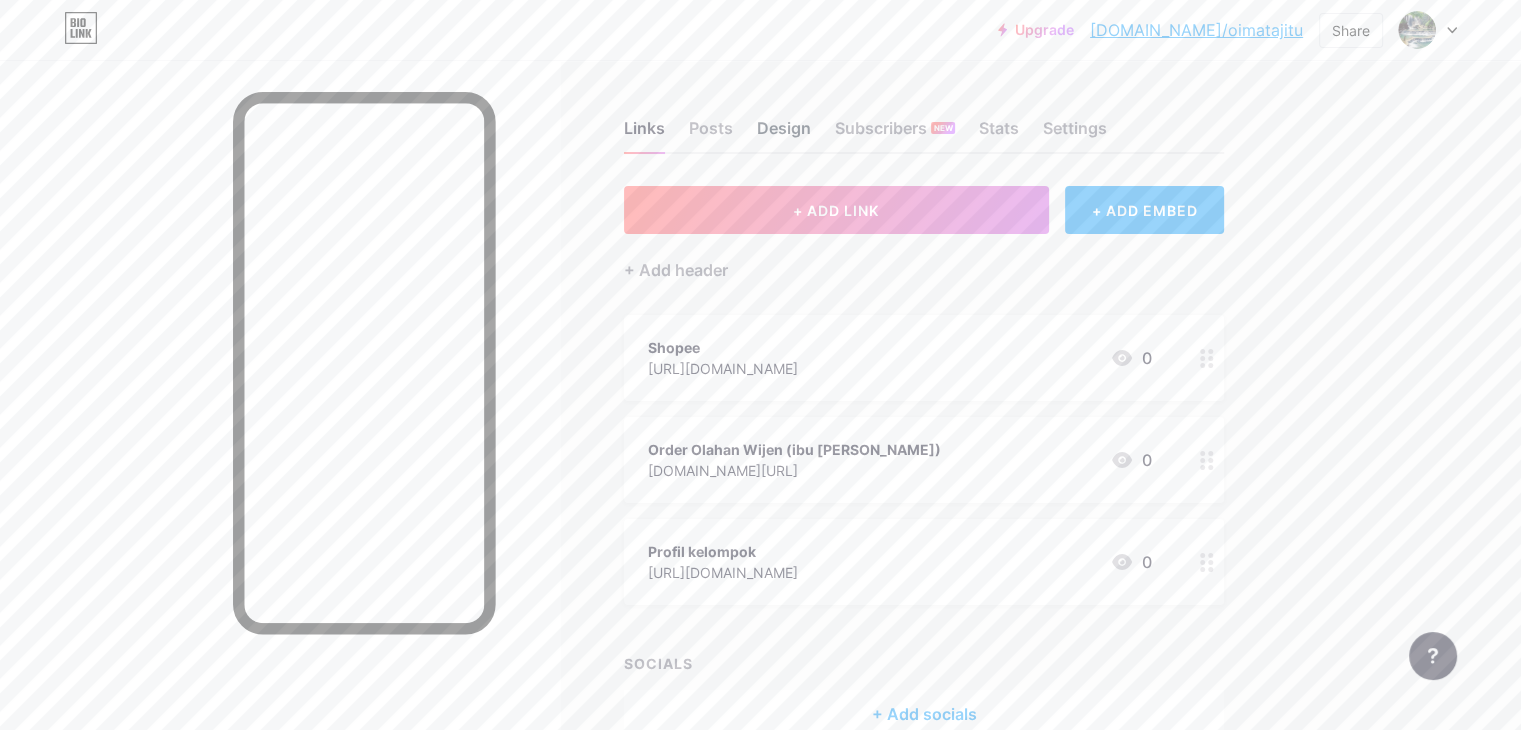 click on "Design" at bounding box center [784, 134] 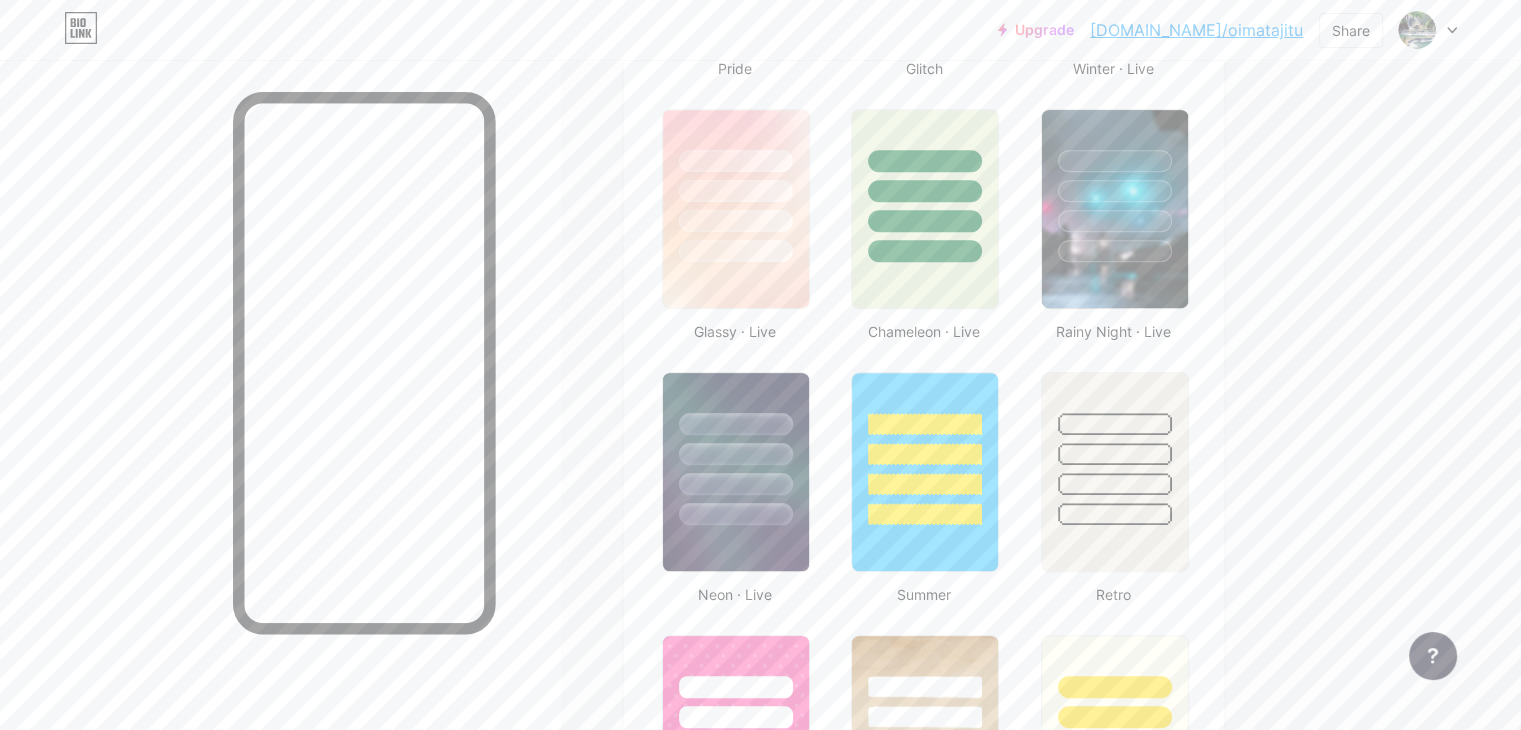 scroll, scrollTop: 1016, scrollLeft: 0, axis: vertical 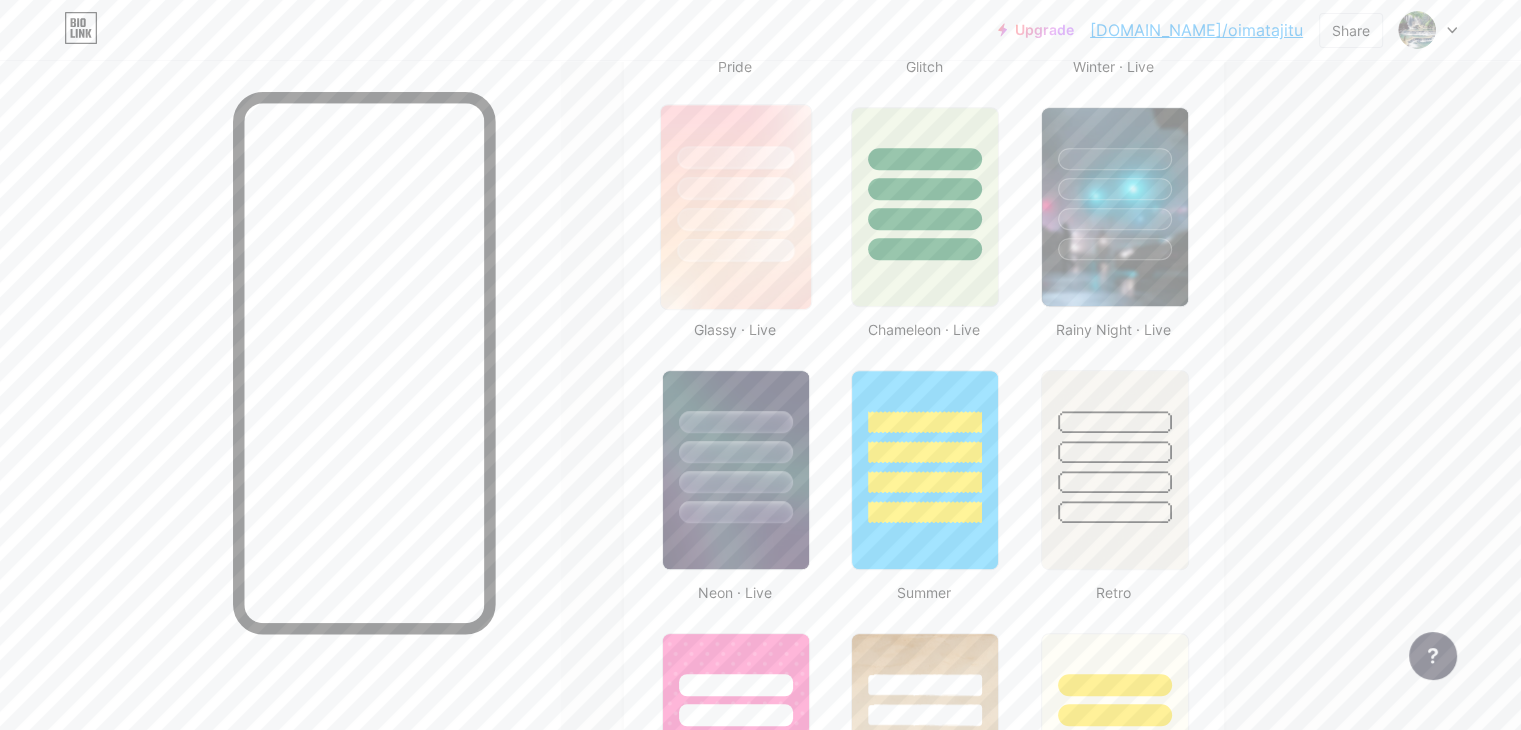 click at bounding box center (736, 207) 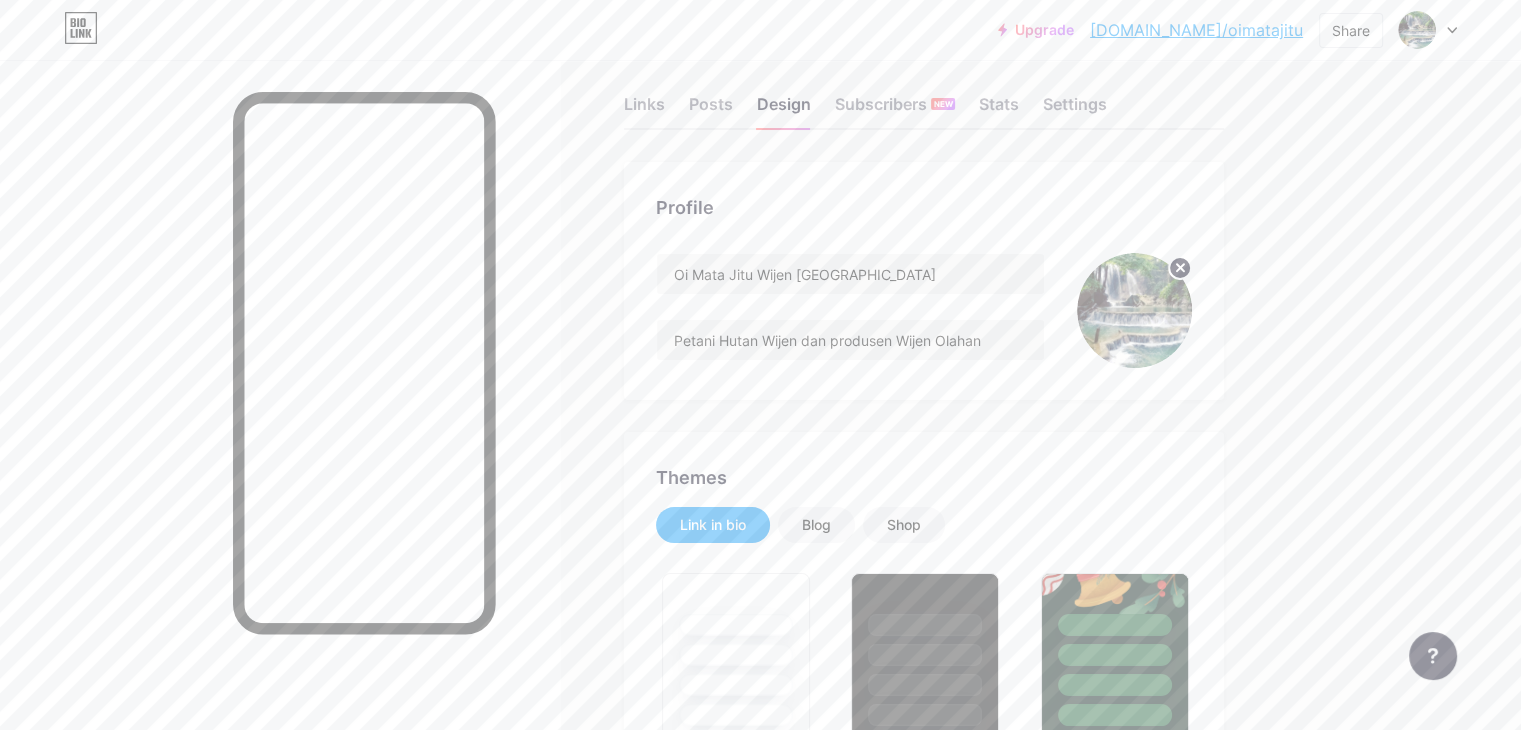 scroll, scrollTop: 0, scrollLeft: 0, axis: both 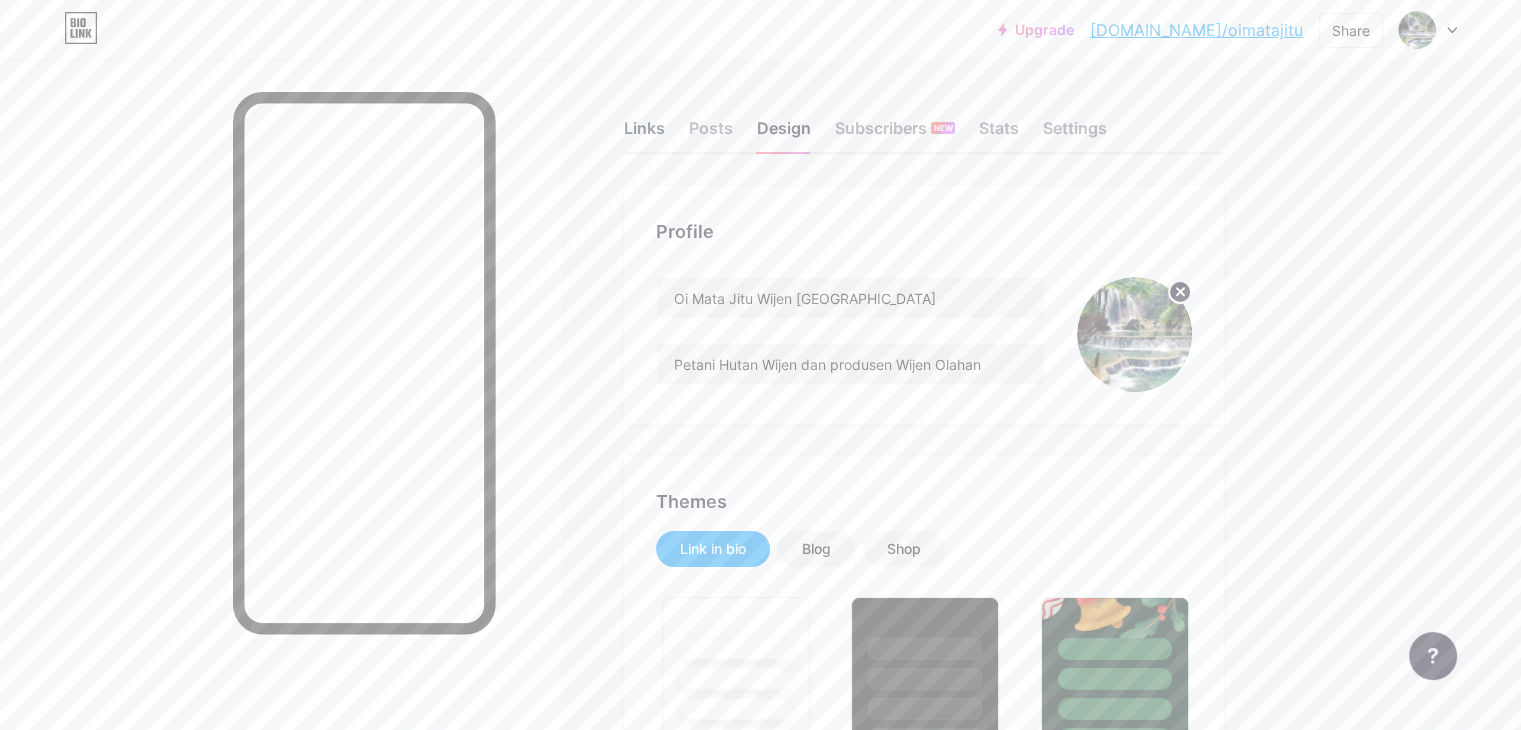 click on "Links" at bounding box center (644, 134) 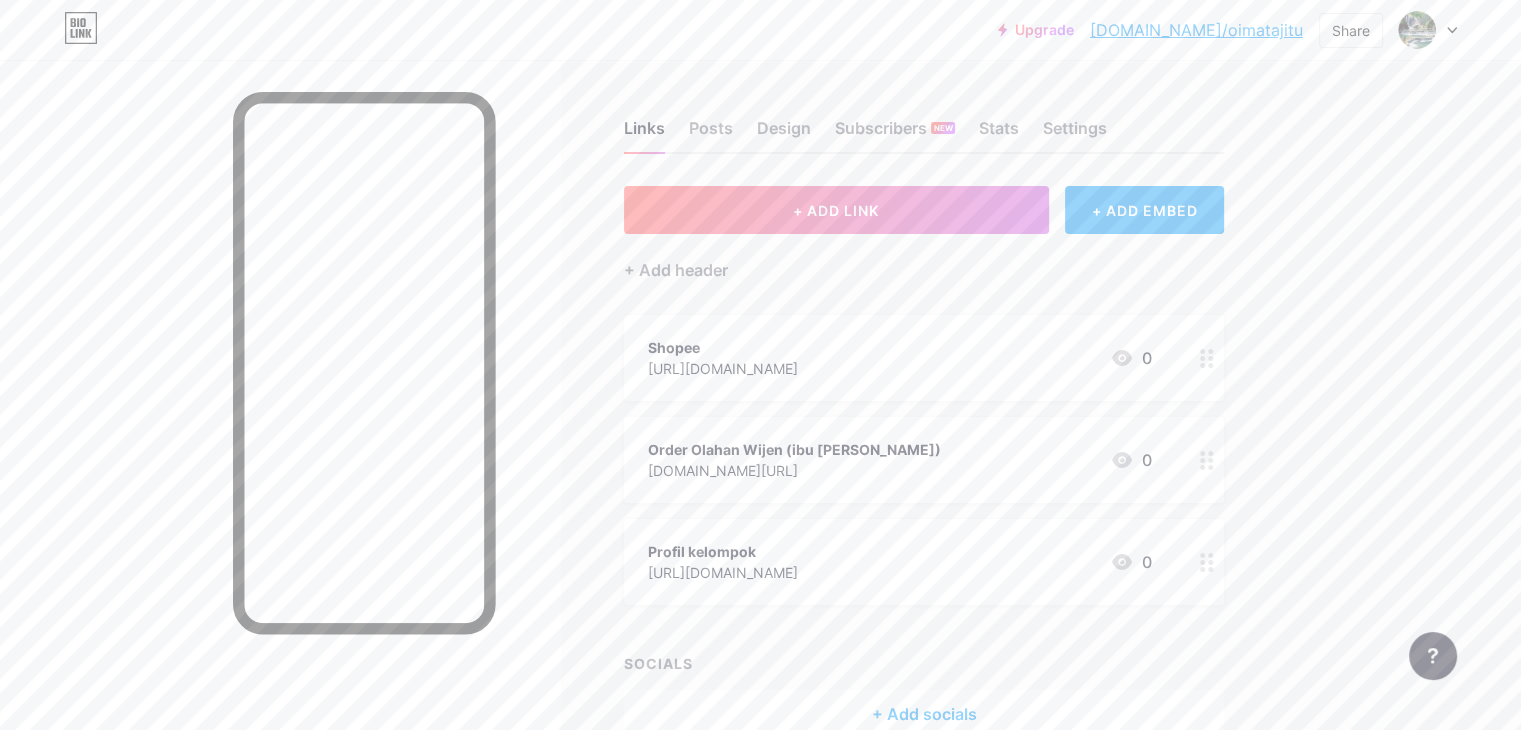 drag, startPoint x: 1033, startPoint y: 355, endPoint x: 1044, endPoint y: 480, distance: 125.48307 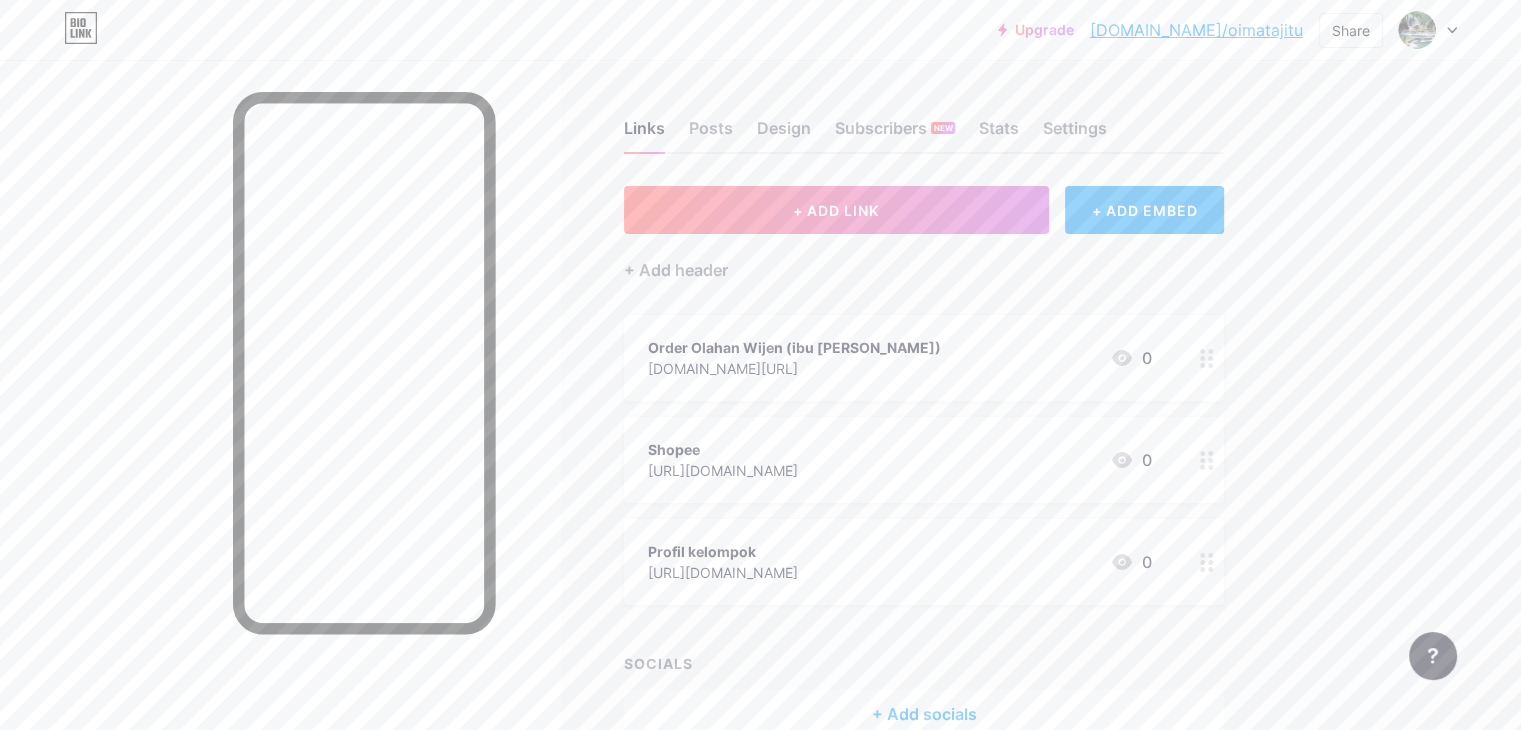 click on "Upgrade   [DOMAIN_NAME]/oimata...   [DOMAIN_NAME]/oimatajitu   Share               Switch accounts     Oi Mata Jitu Wijen [GEOGRAPHIC_DATA]   [DOMAIN_NAME]/oimatajitu       + Add a new page        Account settings   Logout   Link Copied
Links
Posts
Design
Subscribers
NEW
Stats
Settings       + ADD LINK     + ADD EMBED
+ Add header
Order Olahan Wijen (ibu Ros)
[DOMAIN_NAME][URL]
0
[GEOGRAPHIC_DATA]
[URL][DOMAIN_NAME]
0
Profil kelompok
[URL][DOMAIN_NAME]
0
SOCIALS     + Add socials                       Feature requests             Help center         Contact support" at bounding box center (760, 419) 